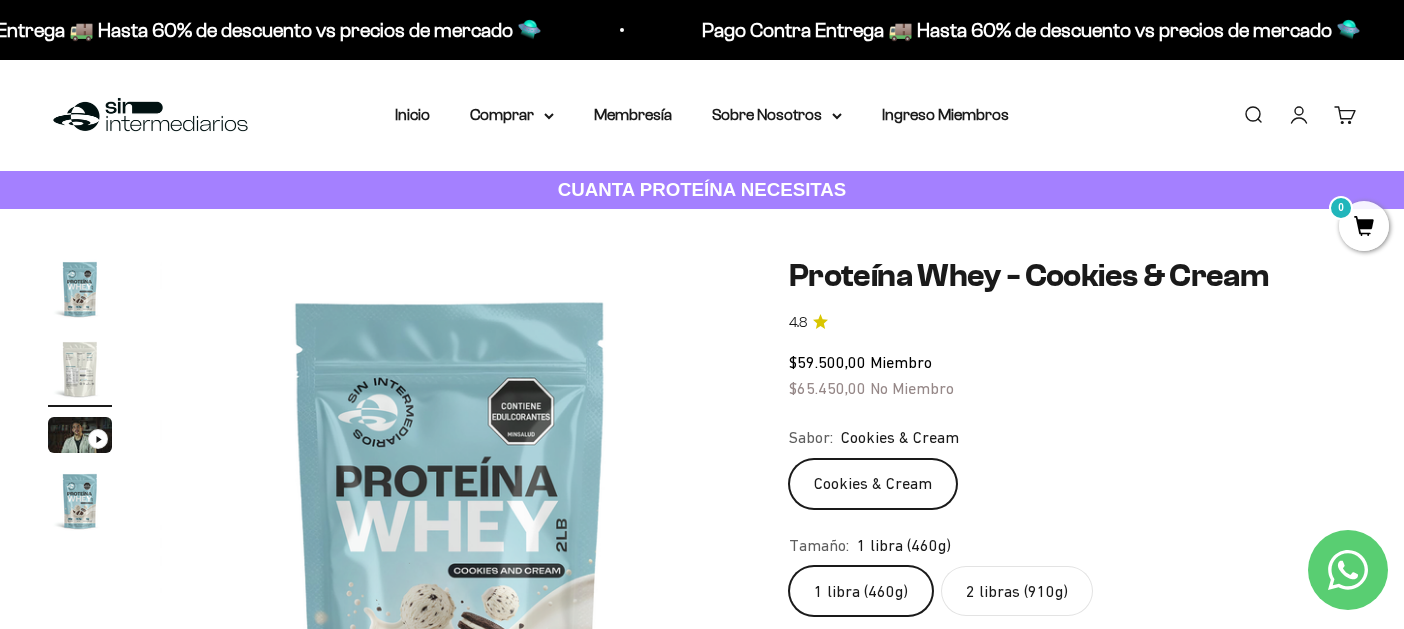 scroll, scrollTop: 0, scrollLeft: 0, axis: both 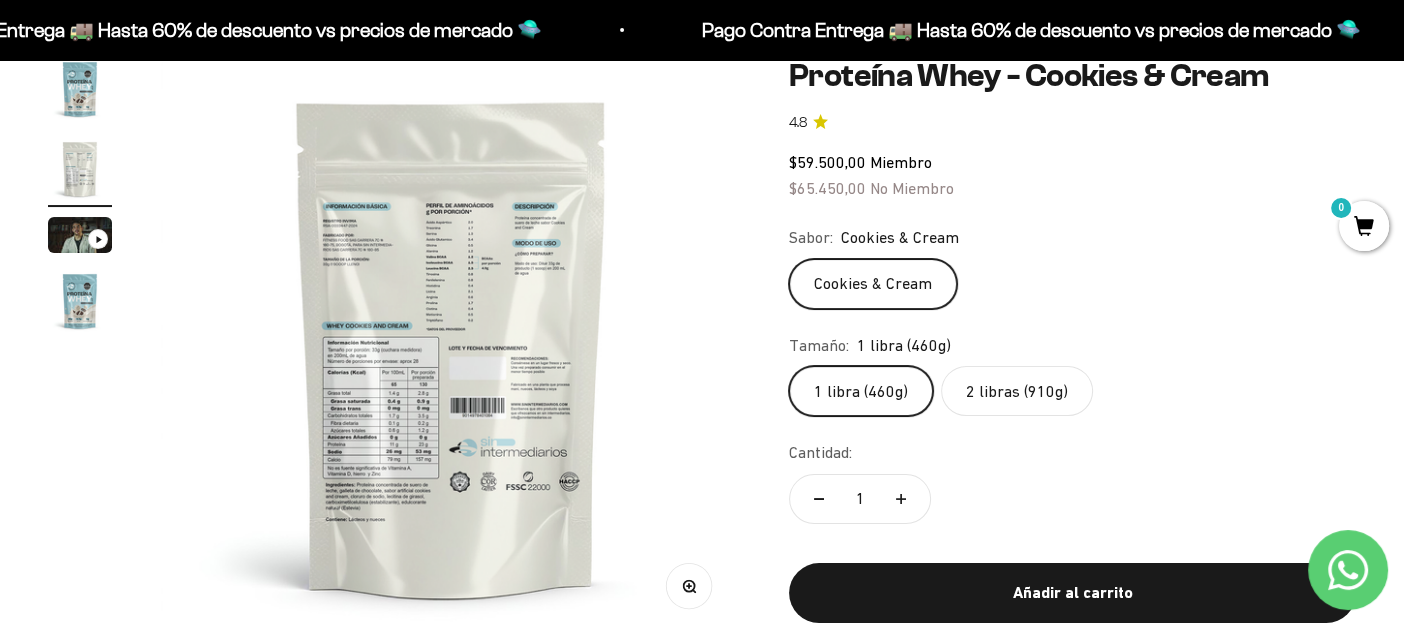 drag, startPoint x: 23, startPoint y: 305, endPoint x: 49, endPoint y: 308, distance: 26.172504 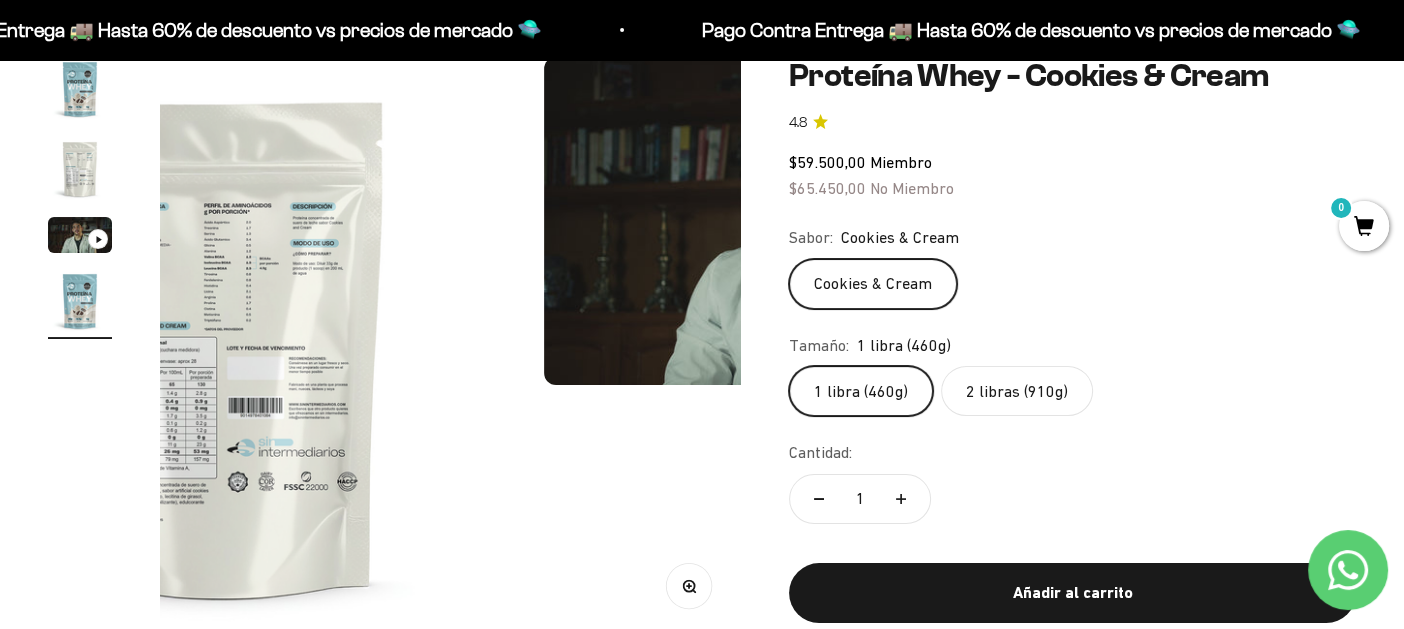 click at bounding box center (80, 301) 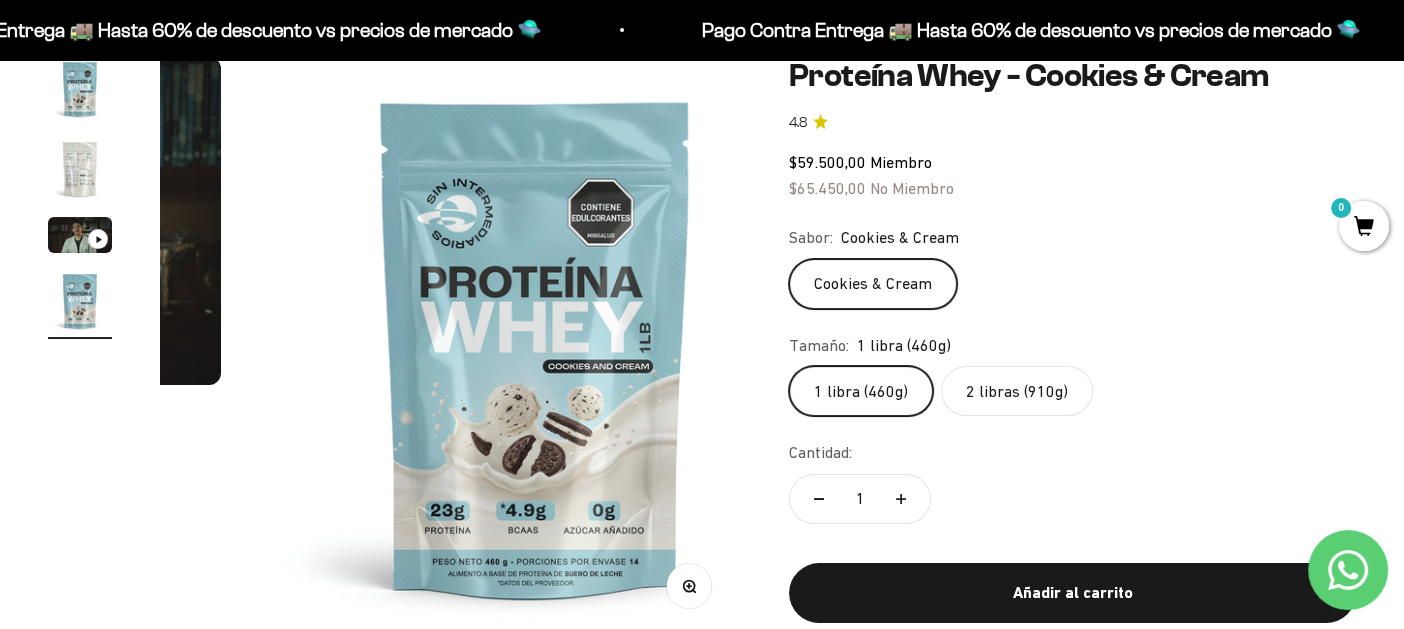 scroll, scrollTop: 0, scrollLeft: 1814, axis: horizontal 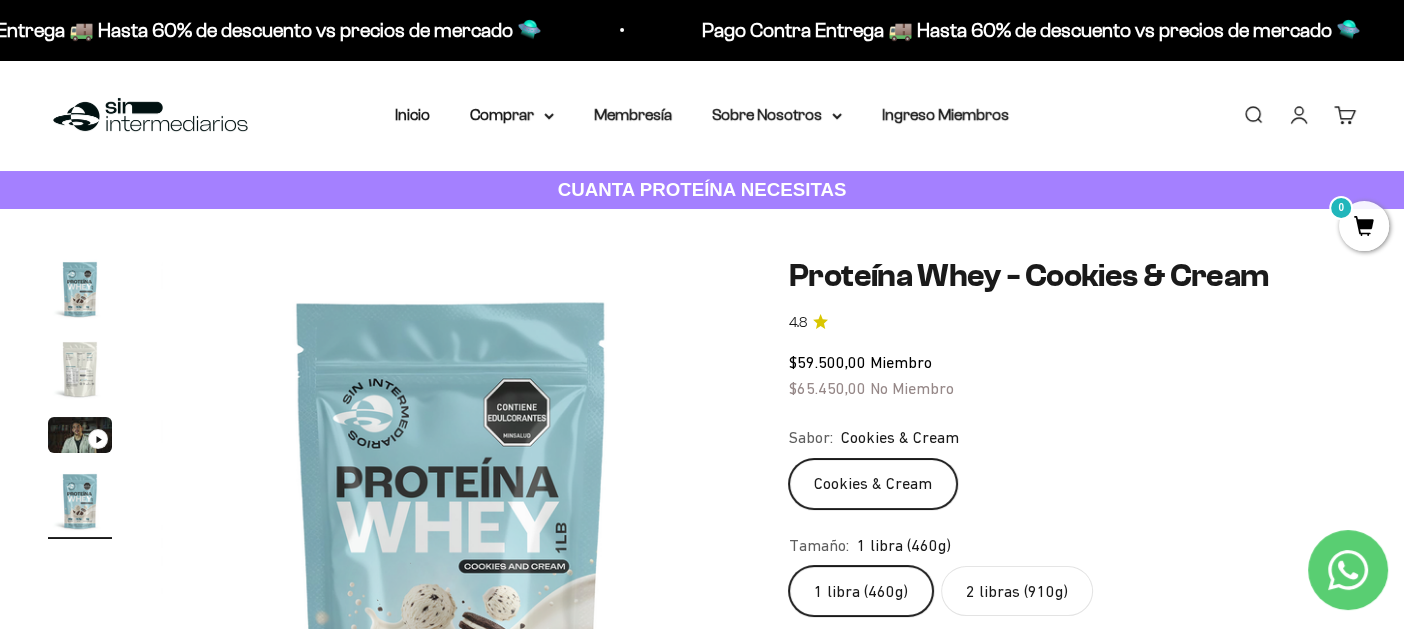 click at bounding box center [80, 289] 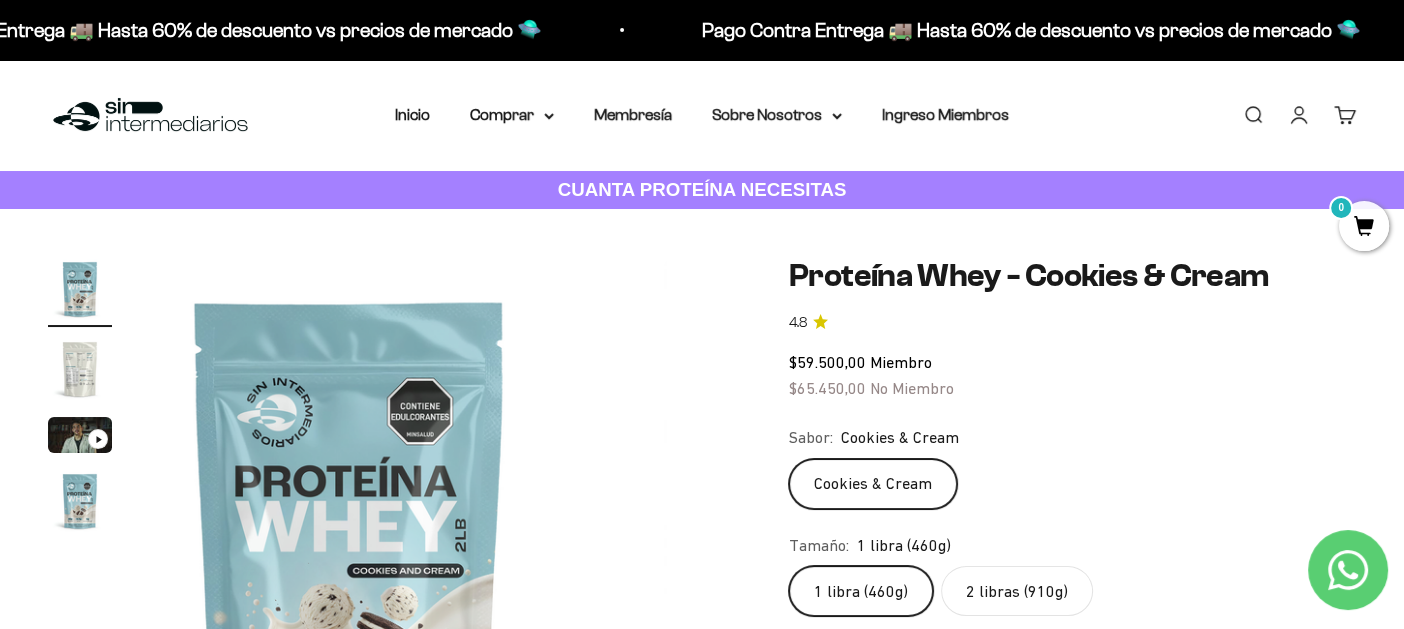 scroll, scrollTop: 0, scrollLeft: 0, axis: both 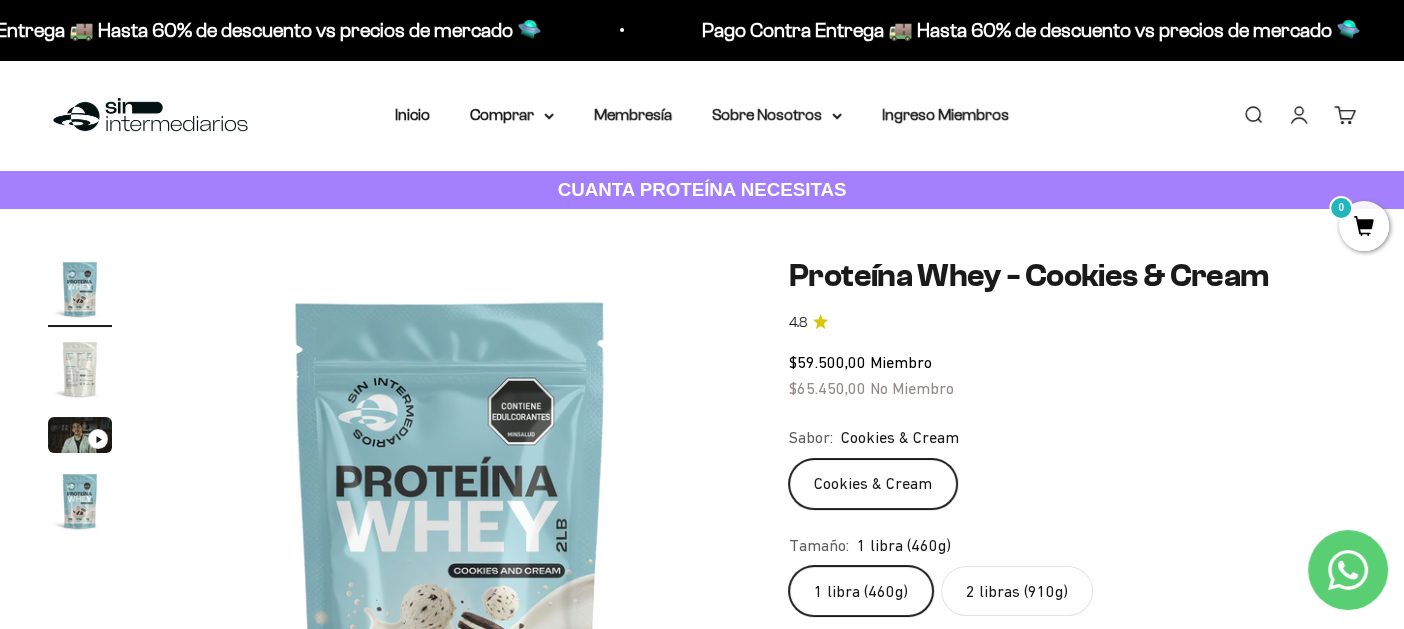 click at bounding box center [80, 369] 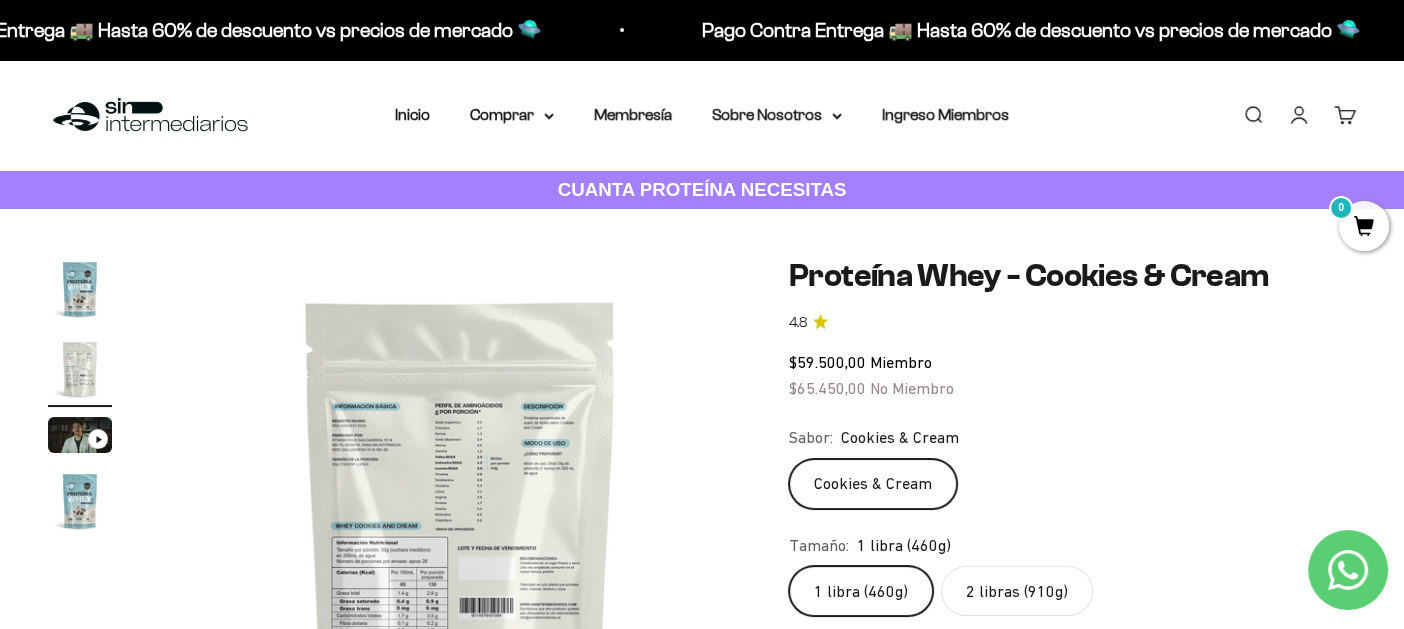 scroll, scrollTop: 0, scrollLeft: 604, axis: horizontal 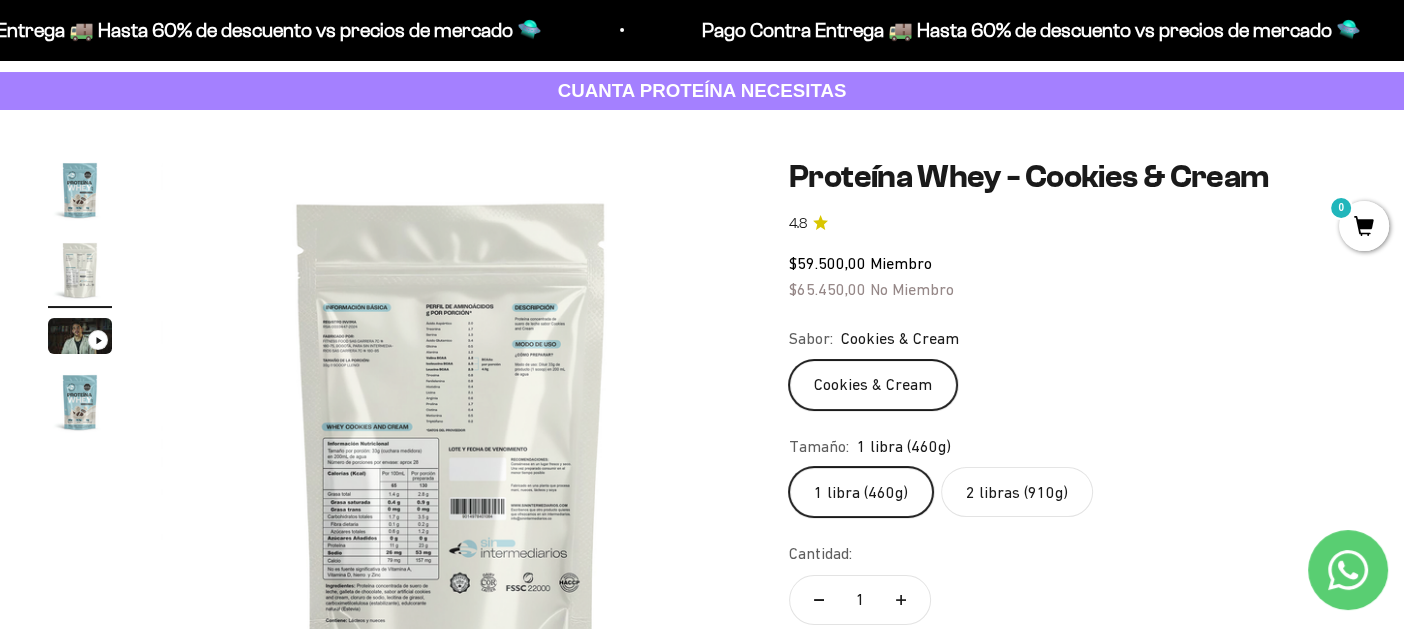 click at bounding box center (80, 270) 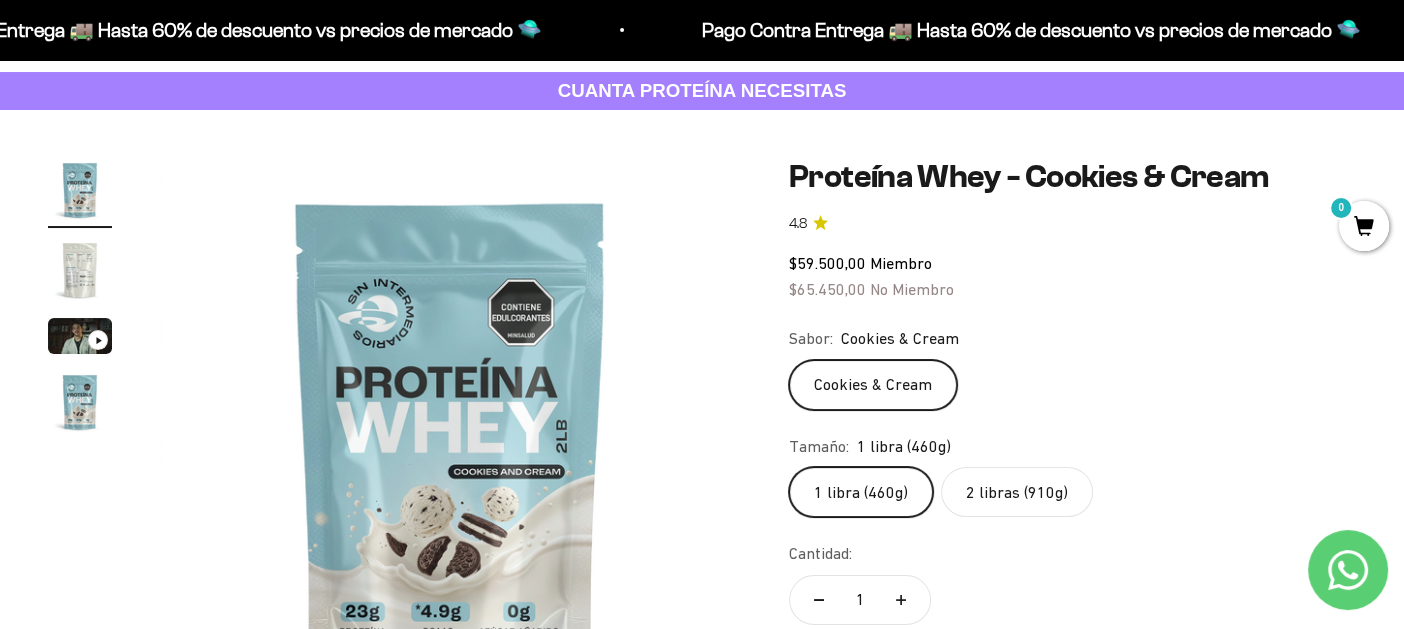 scroll, scrollTop: 0, scrollLeft: 0, axis: both 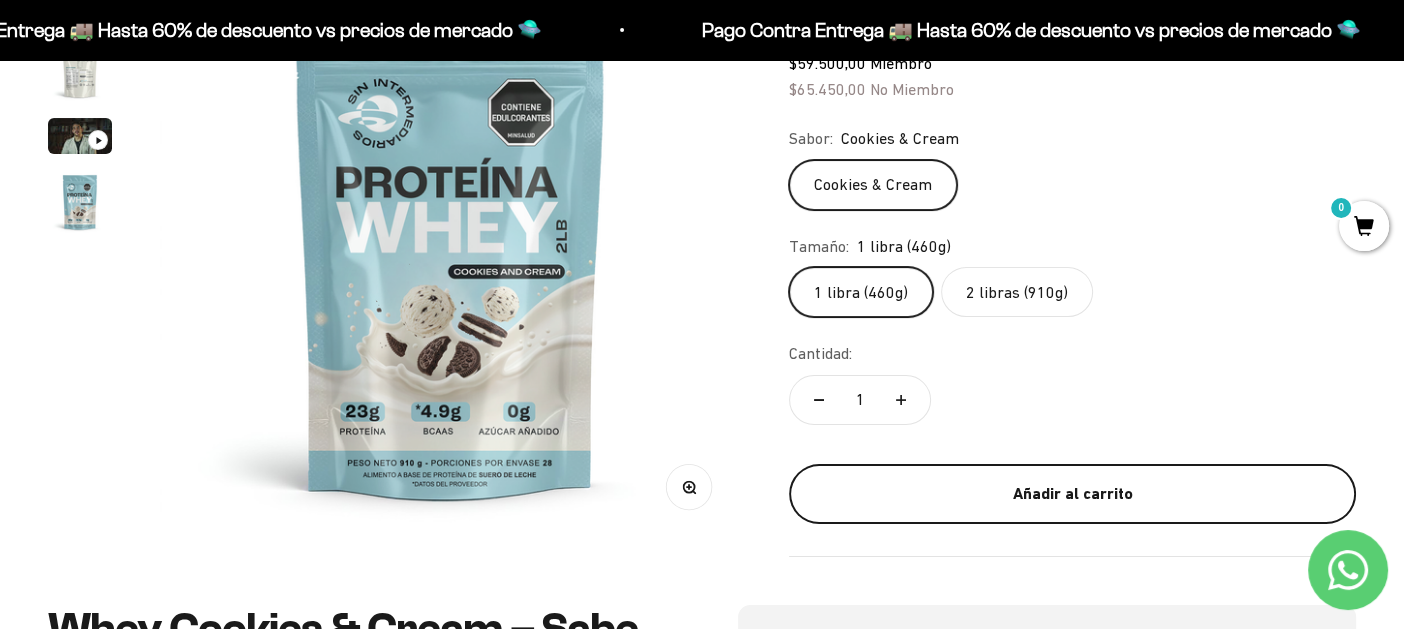 click on "Añadir al carrito" at bounding box center [1072, 494] 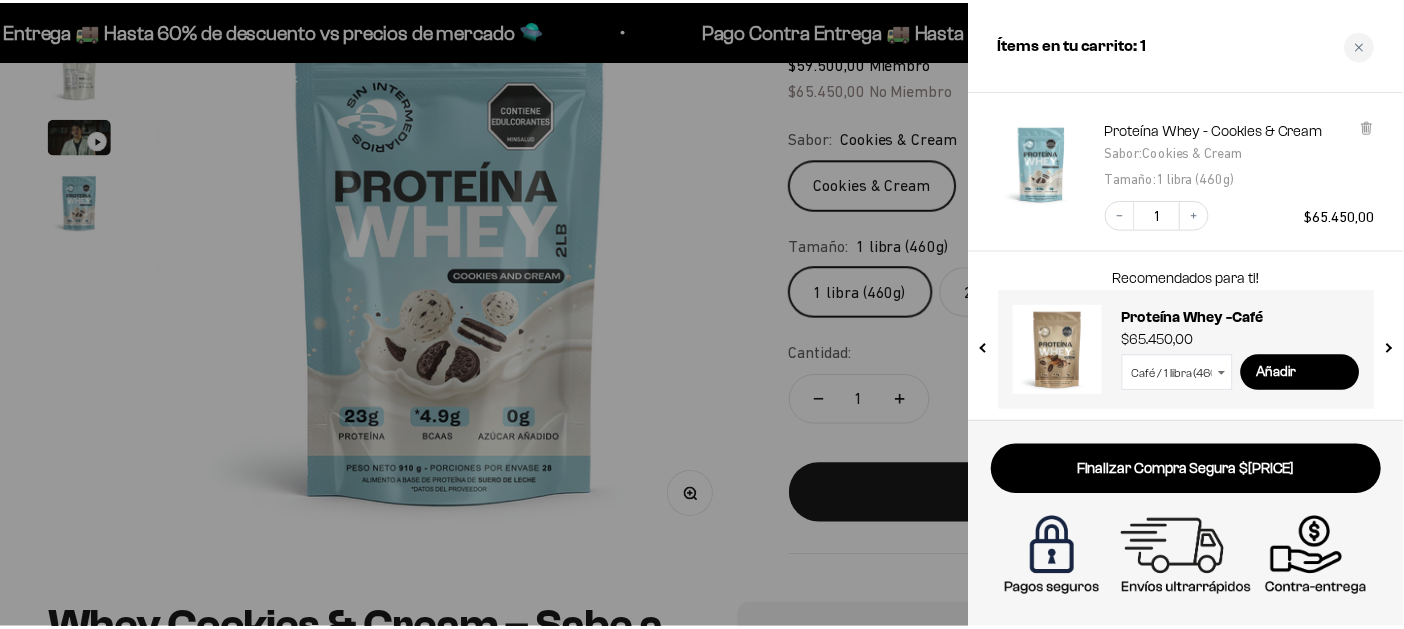 scroll, scrollTop: 107, scrollLeft: 0, axis: vertical 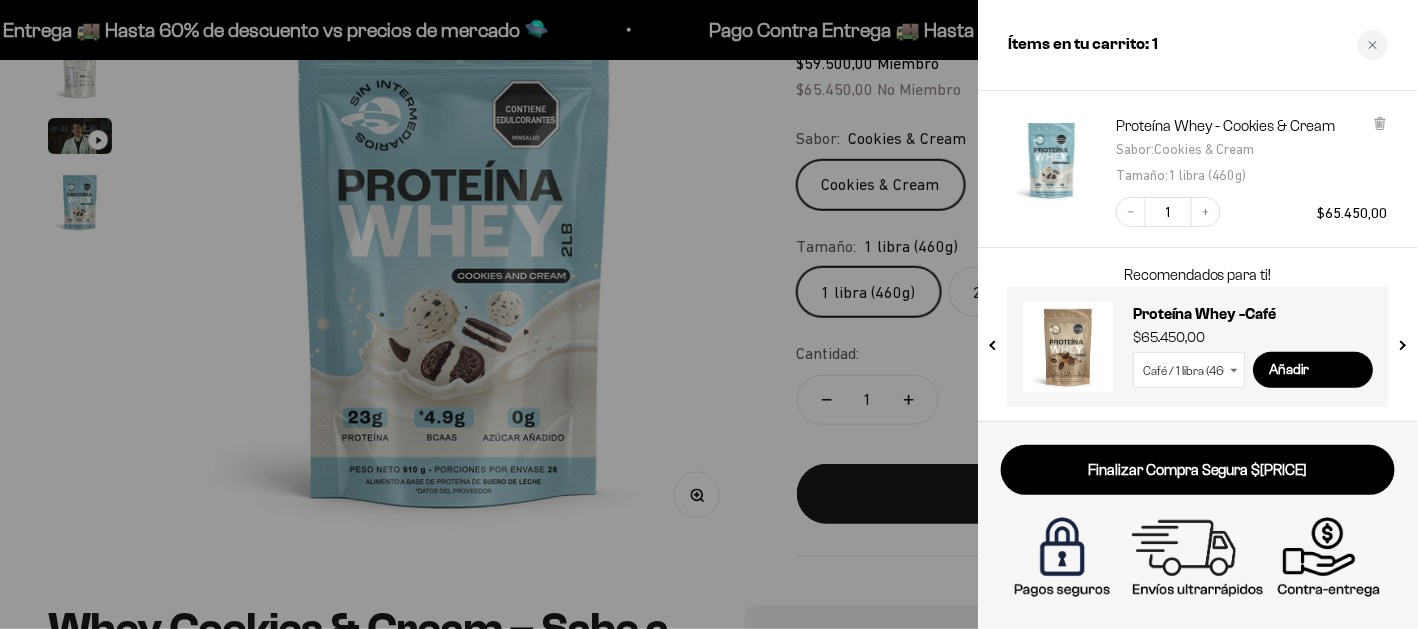 click at bounding box center (709, 314) 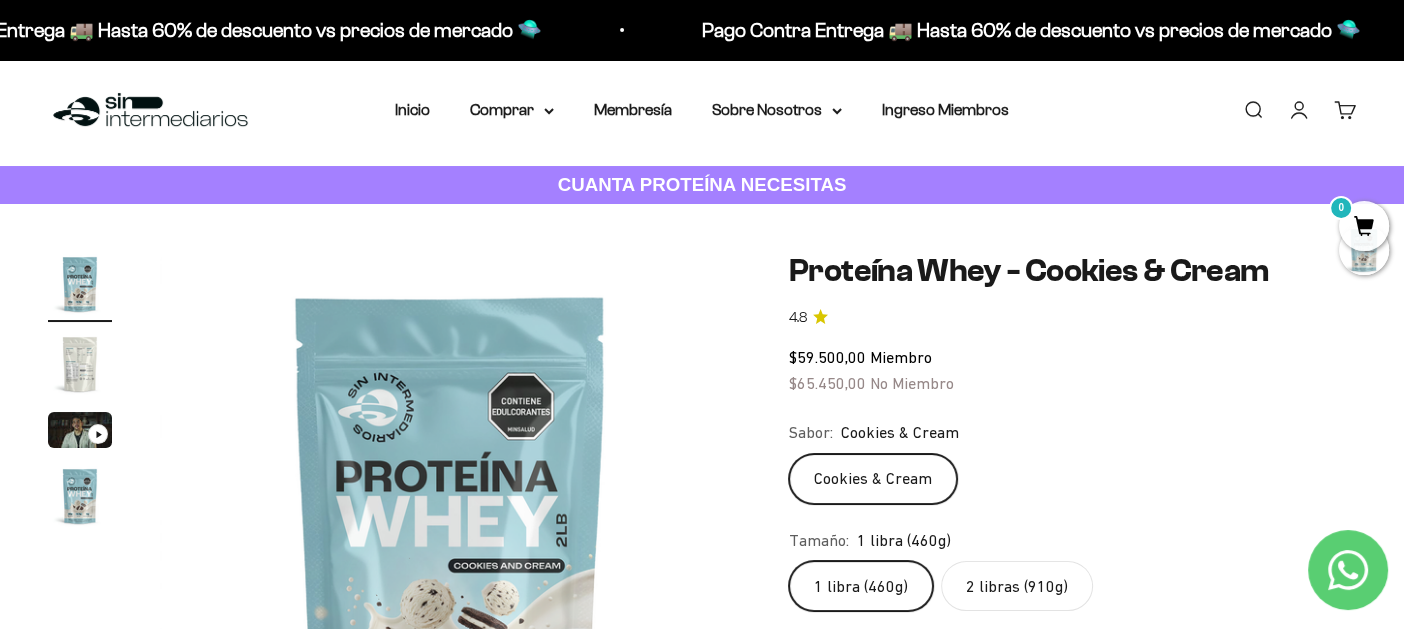 scroll, scrollTop: 0, scrollLeft: 0, axis: both 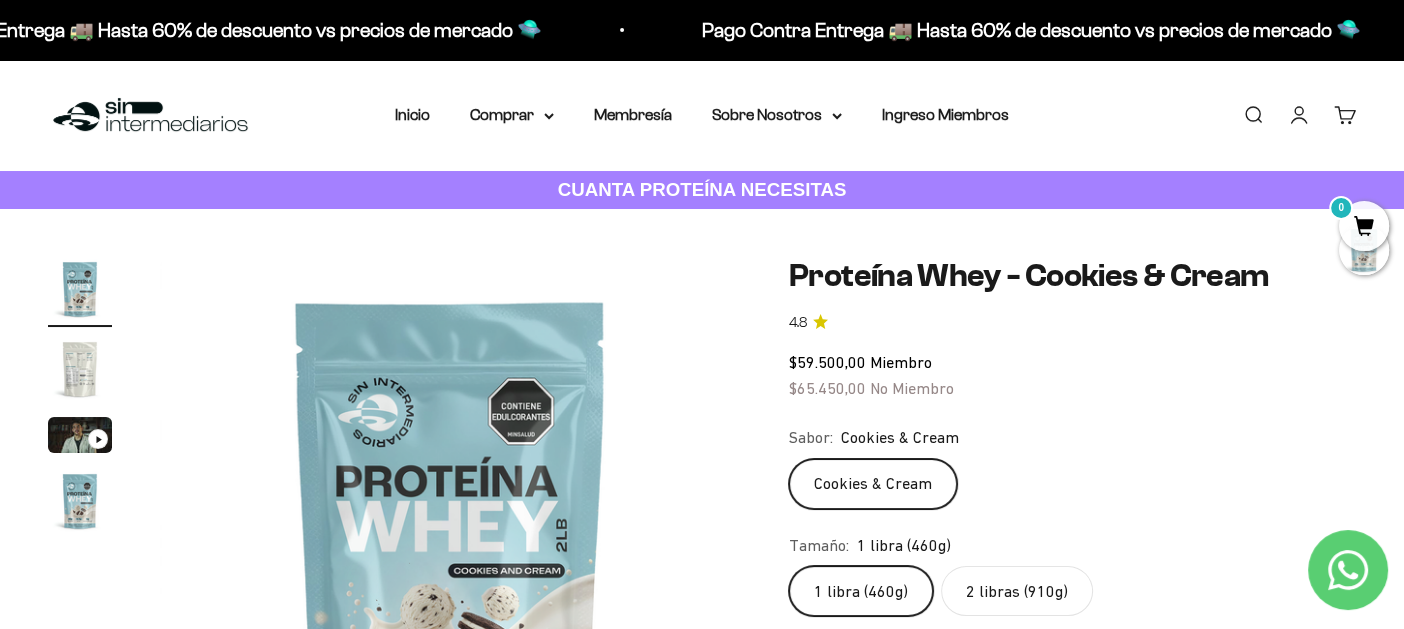 click on "0" at bounding box center [1364, 226] 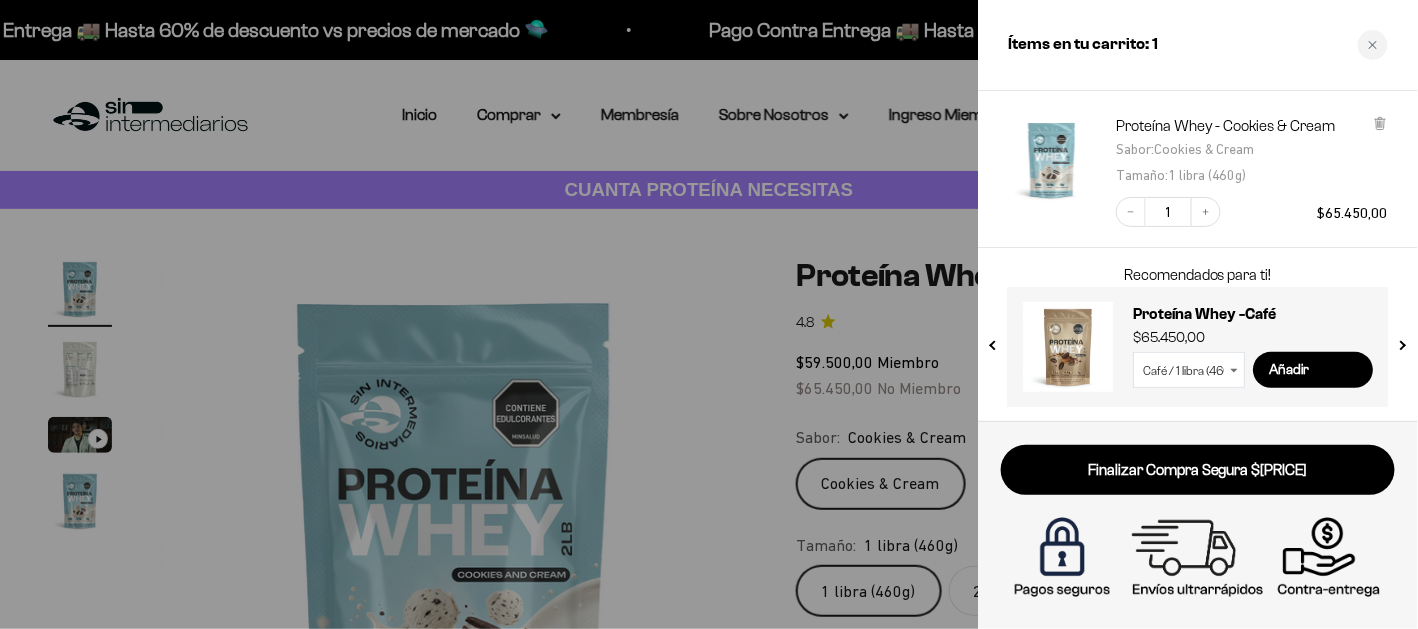 click at bounding box center [709, 314] 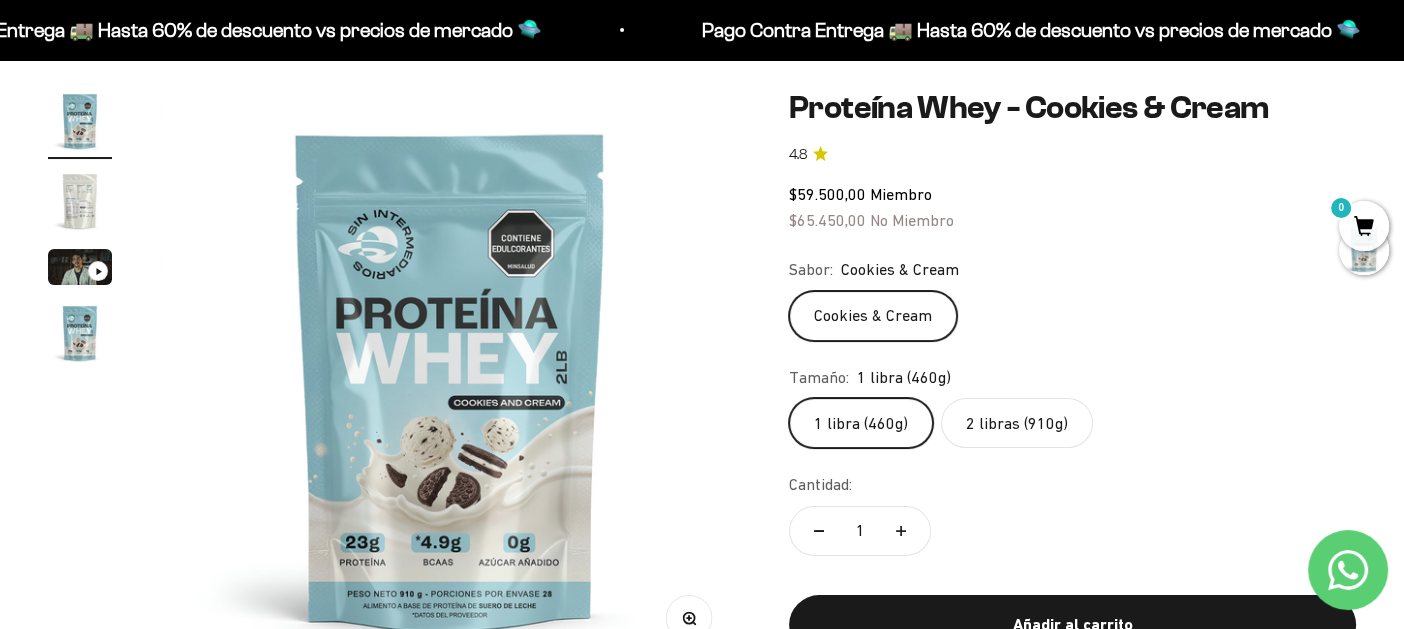 scroll, scrollTop: 299, scrollLeft: 0, axis: vertical 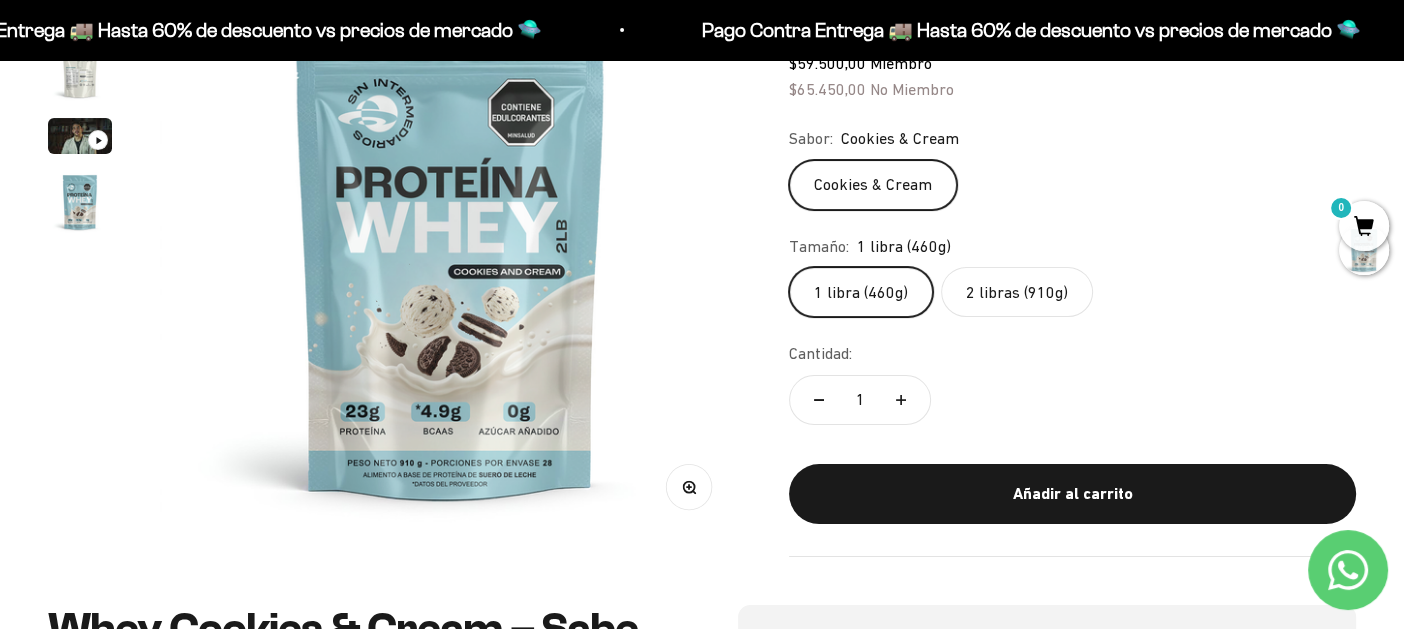 click at bounding box center (80, 202) 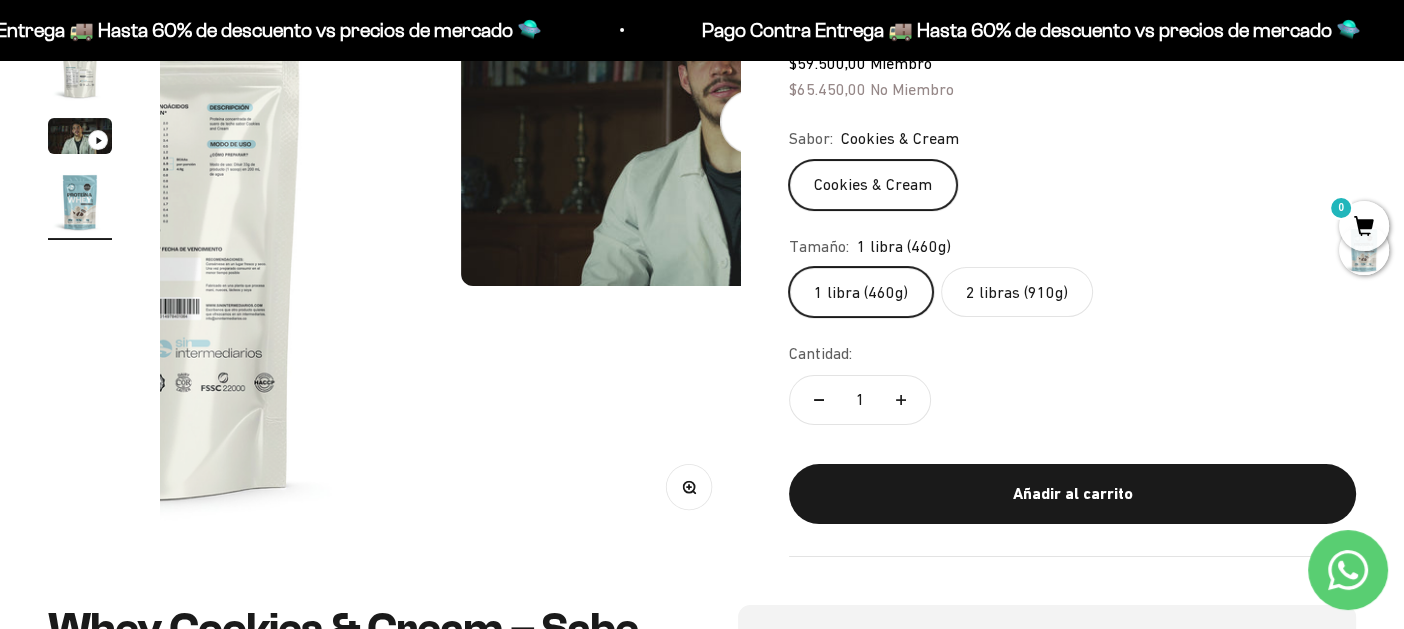 scroll, scrollTop: 0, scrollLeft: 1394, axis: horizontal 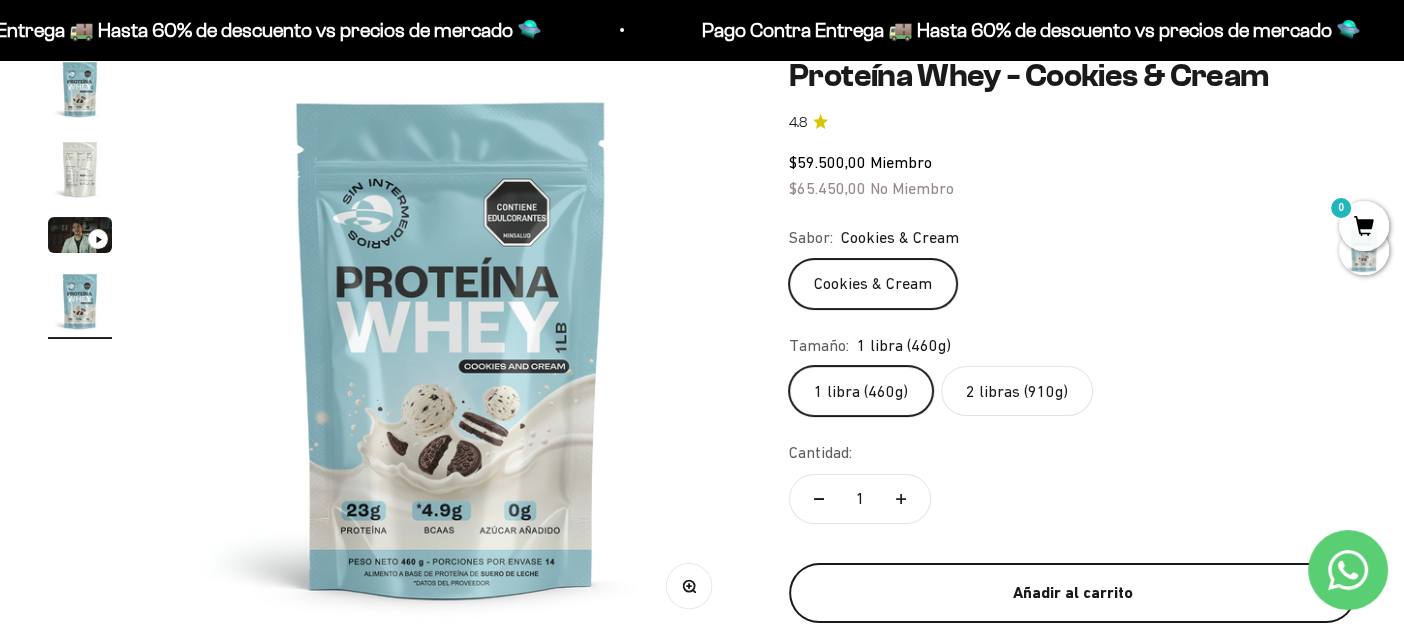 click on "Añadir al carrito" at bounding box center (1072, 593) 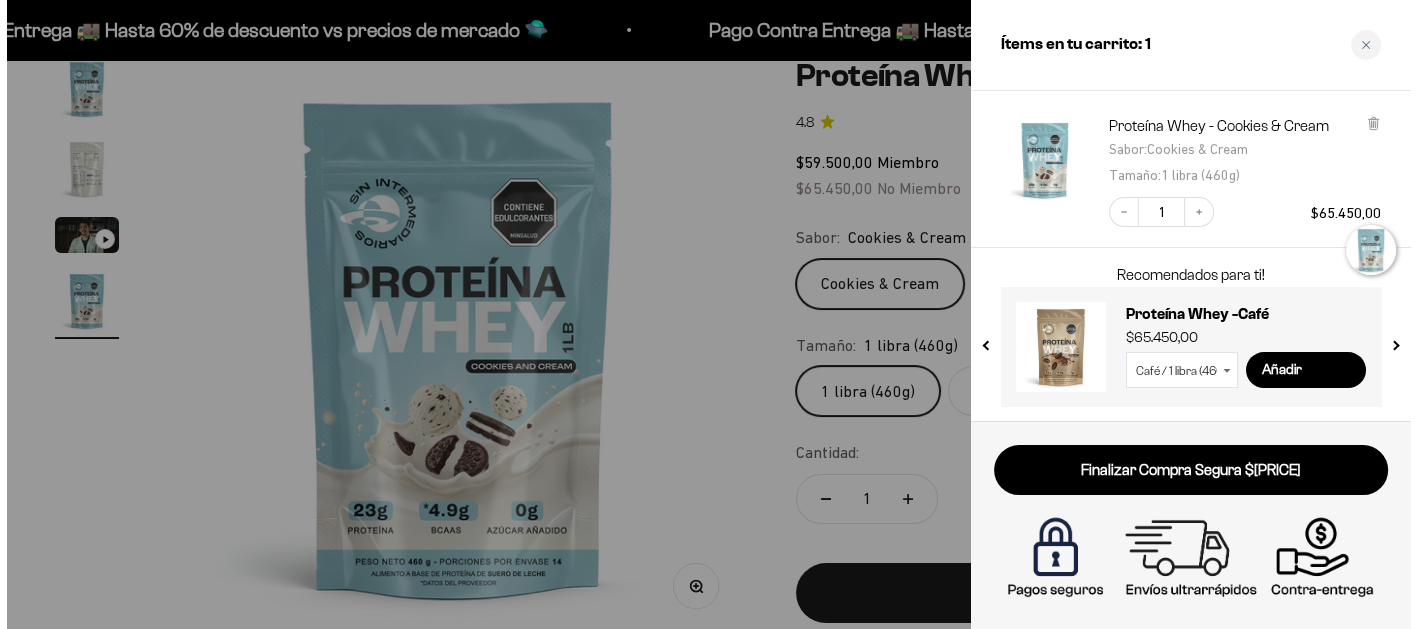 scroll, scrollTop: 0, scrollLeft: 1838, axis: horizontal 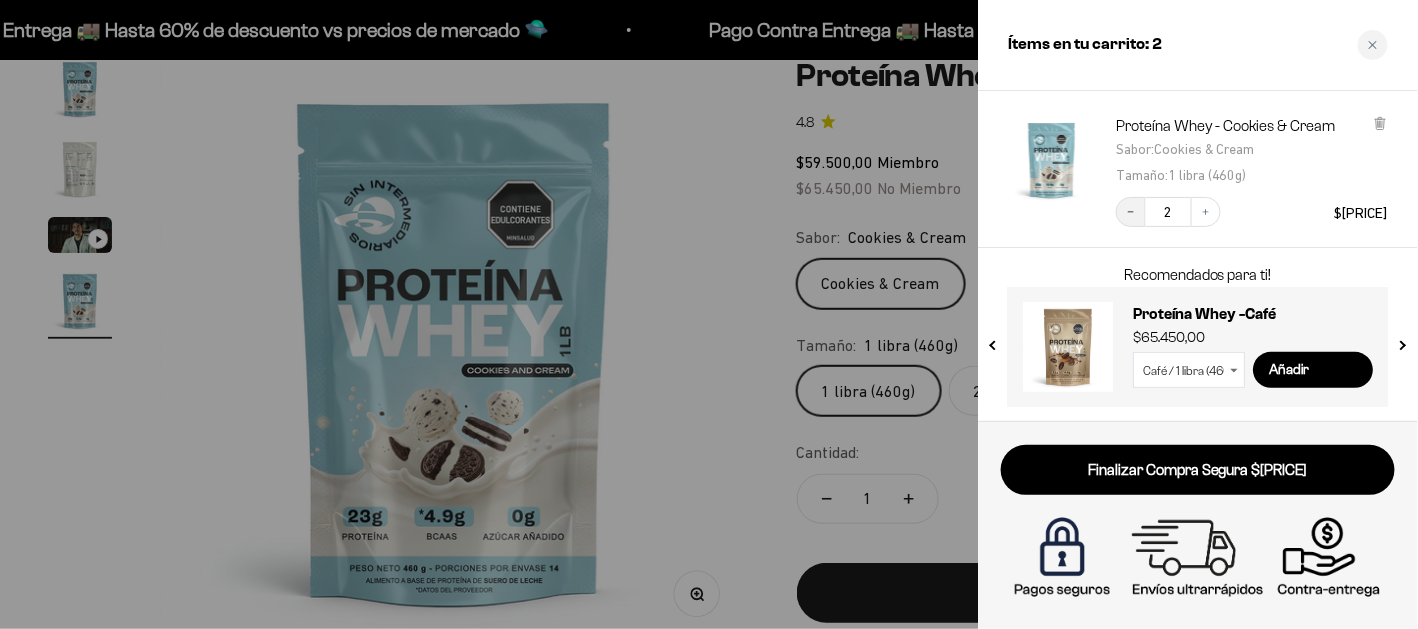 click 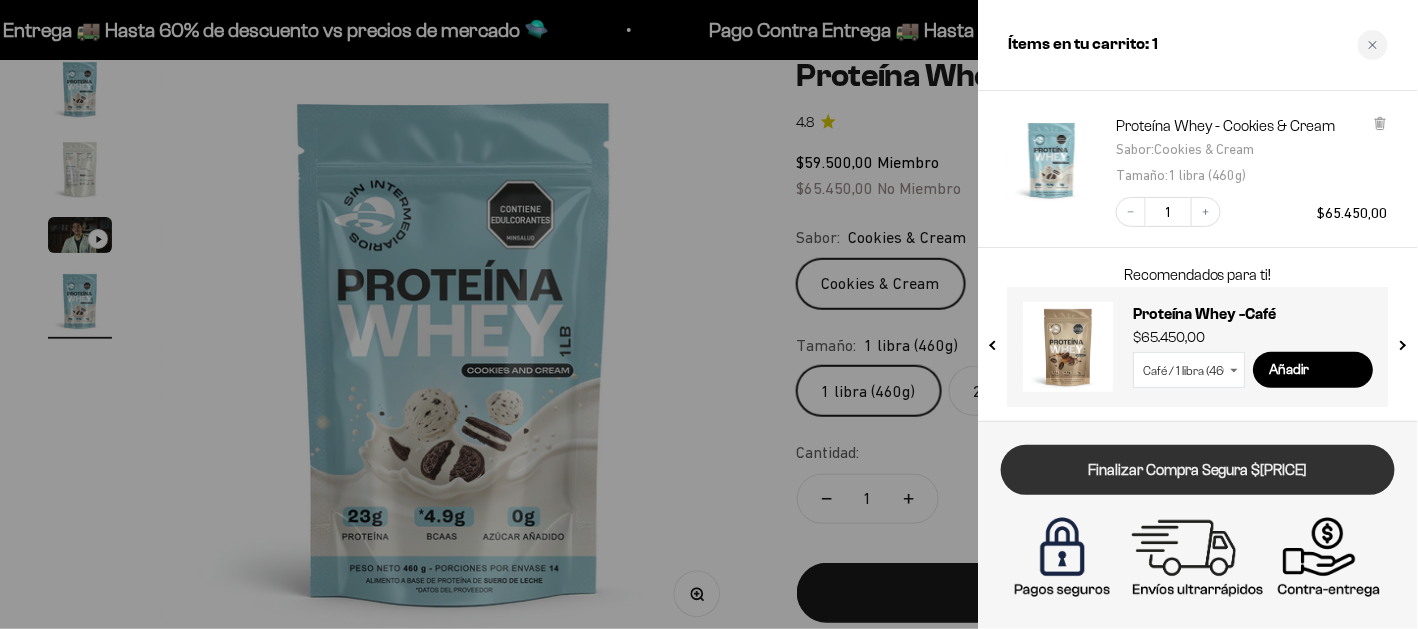 click on "Finalizar Compra Segura $65.450,00" at bounding box center [1198, 470] 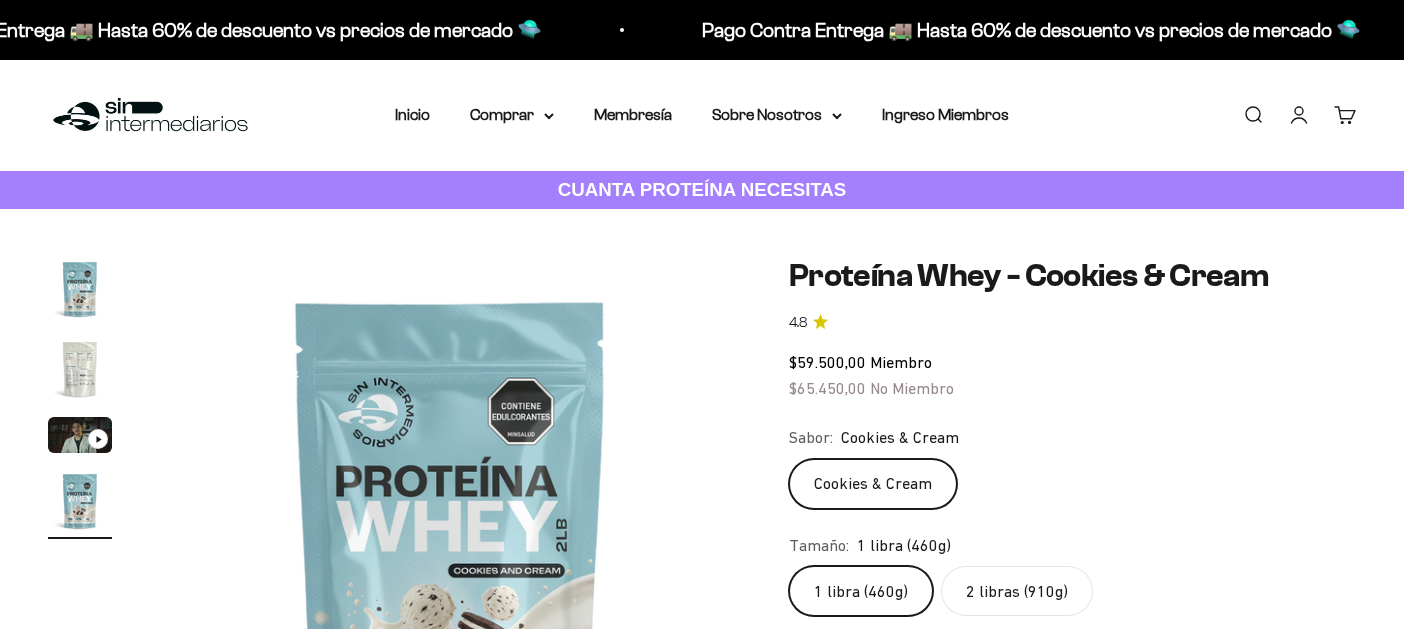 scroll, scrollTop: 0, scrollLeft: 0, axis: both 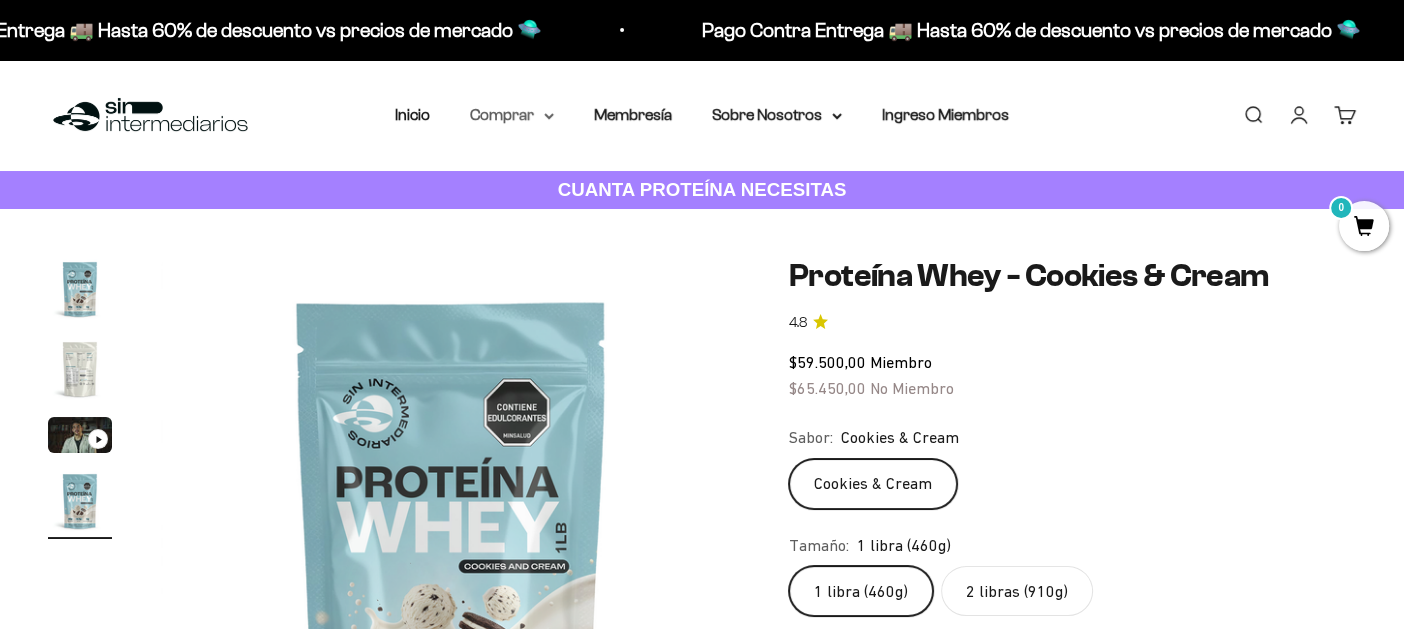 click 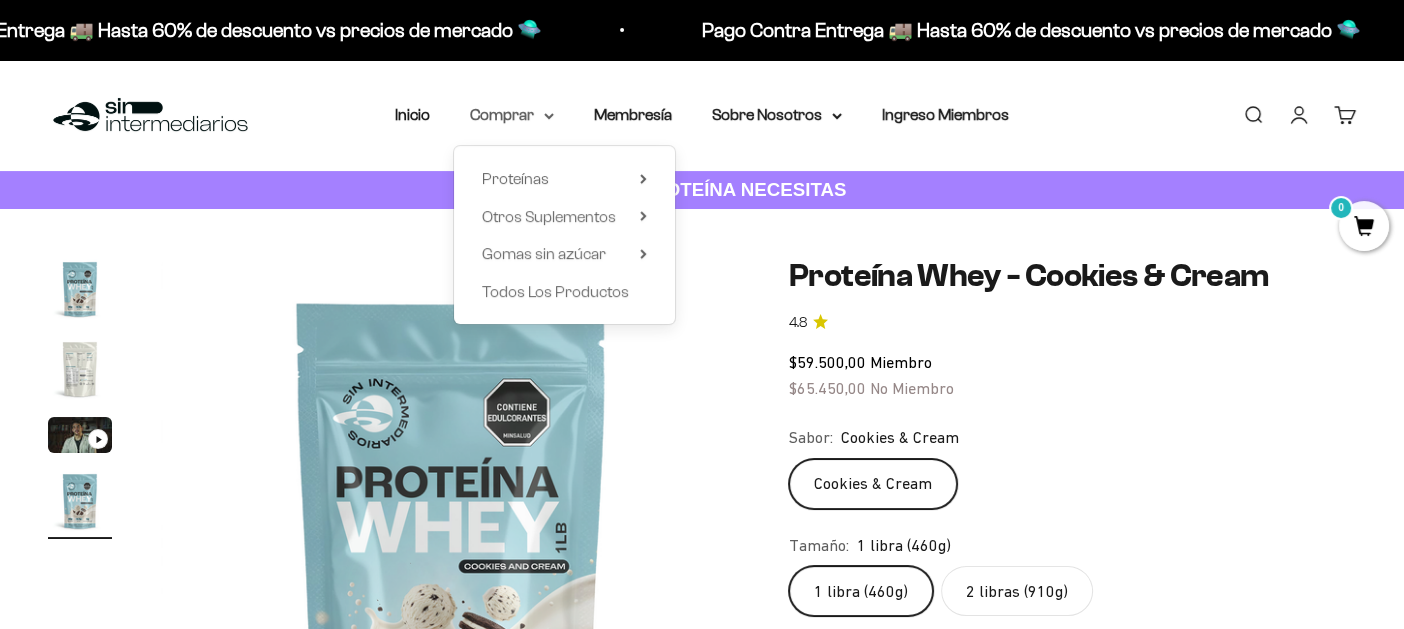 scroll, scrollTop: 0, scrollLeft: 1814, axis: horizontal 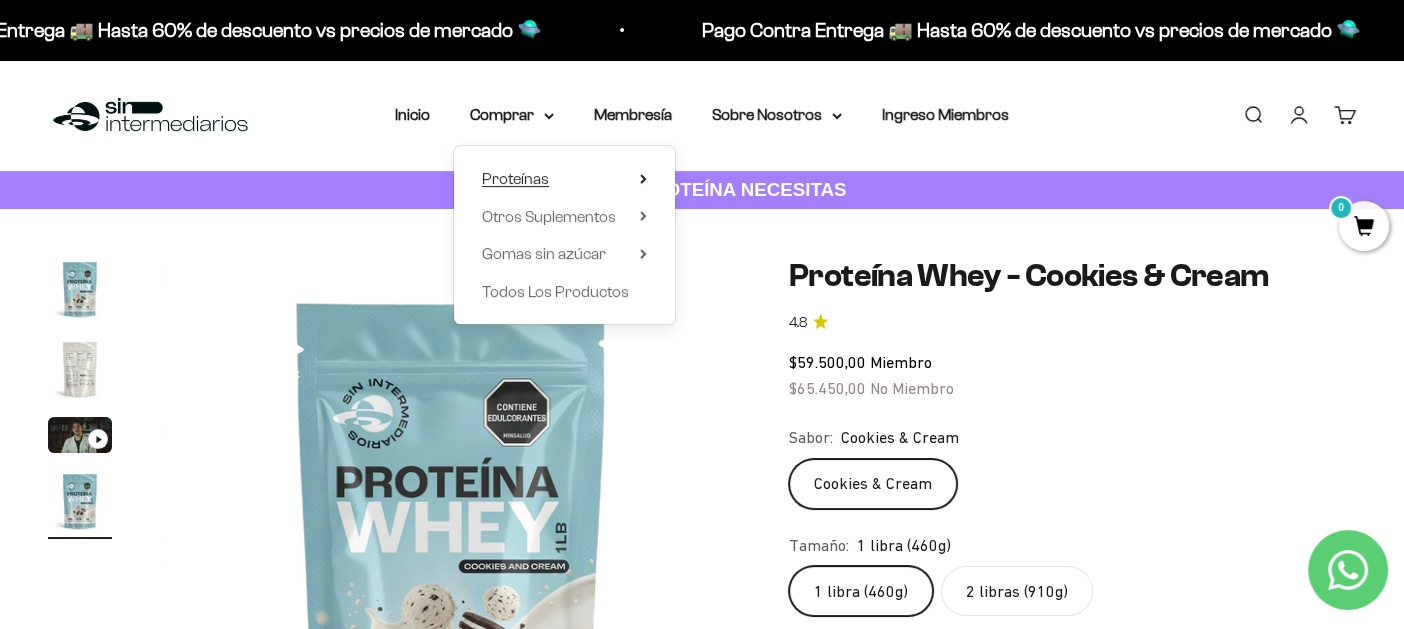 click on "Proteínas" at bounding box center [564, 179] 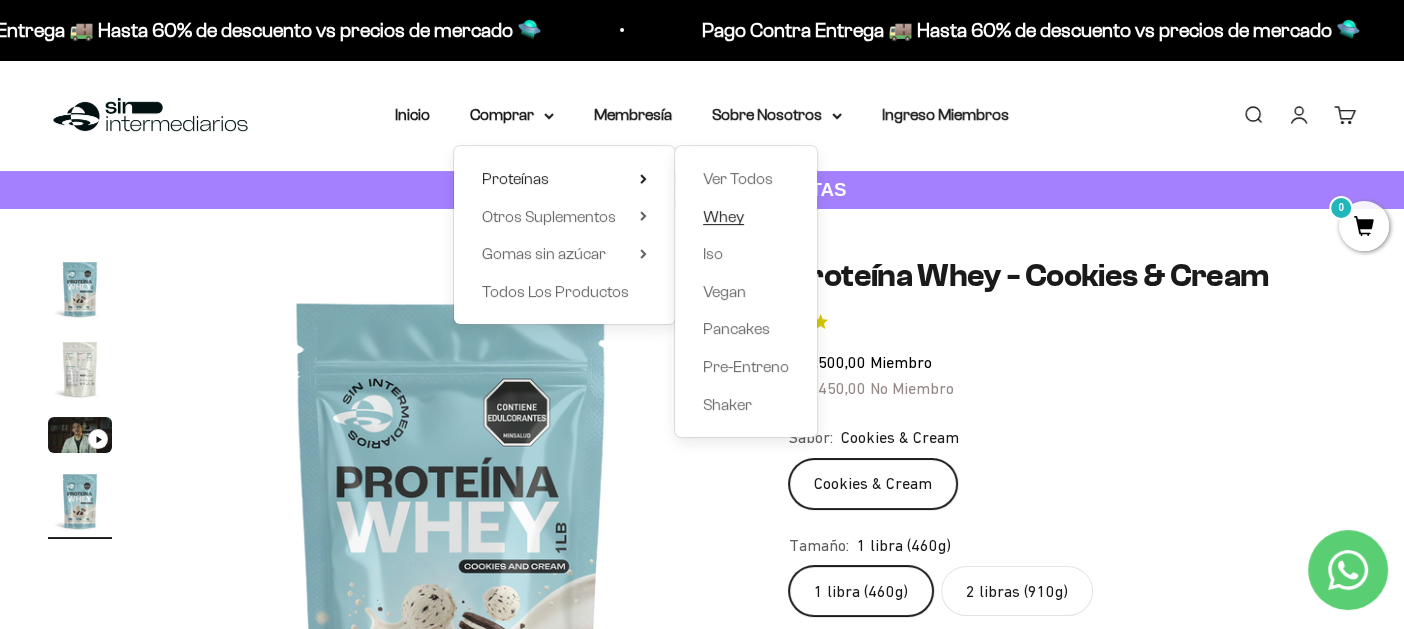 click on "Whey" at bounding box center (723, 216) 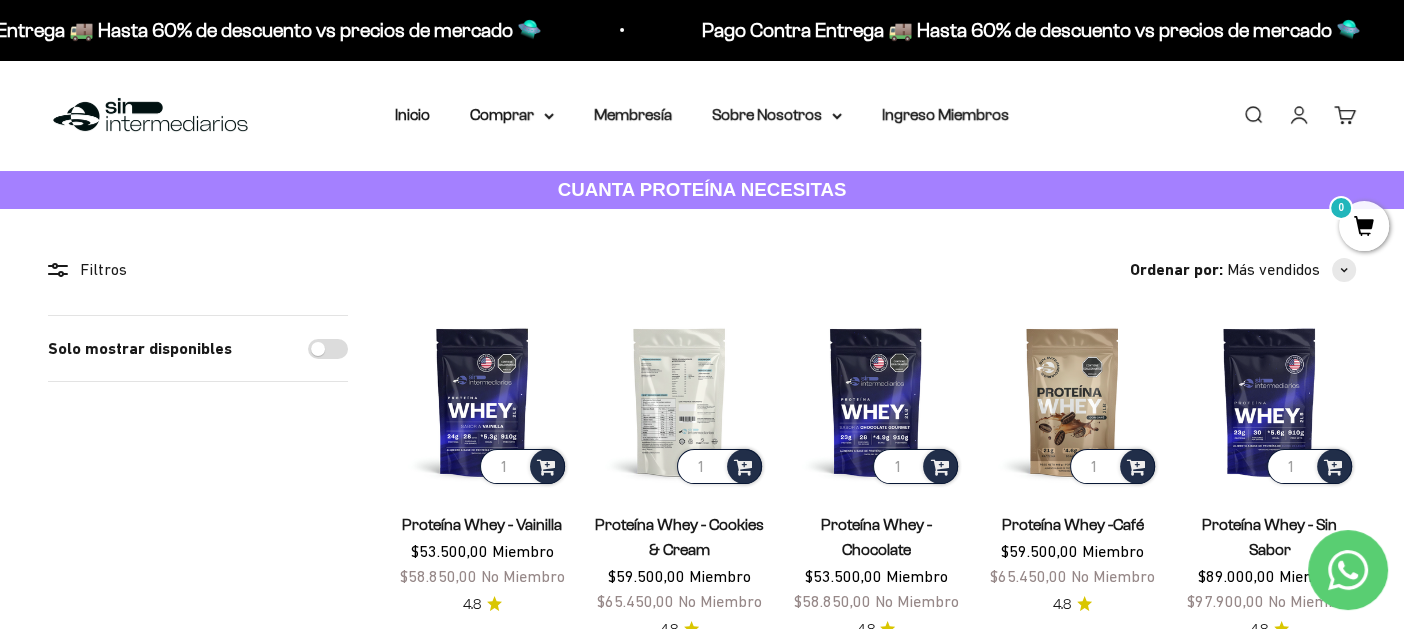 scroll, scrollTop: 99, scrollLeft: 0, axis: vertical 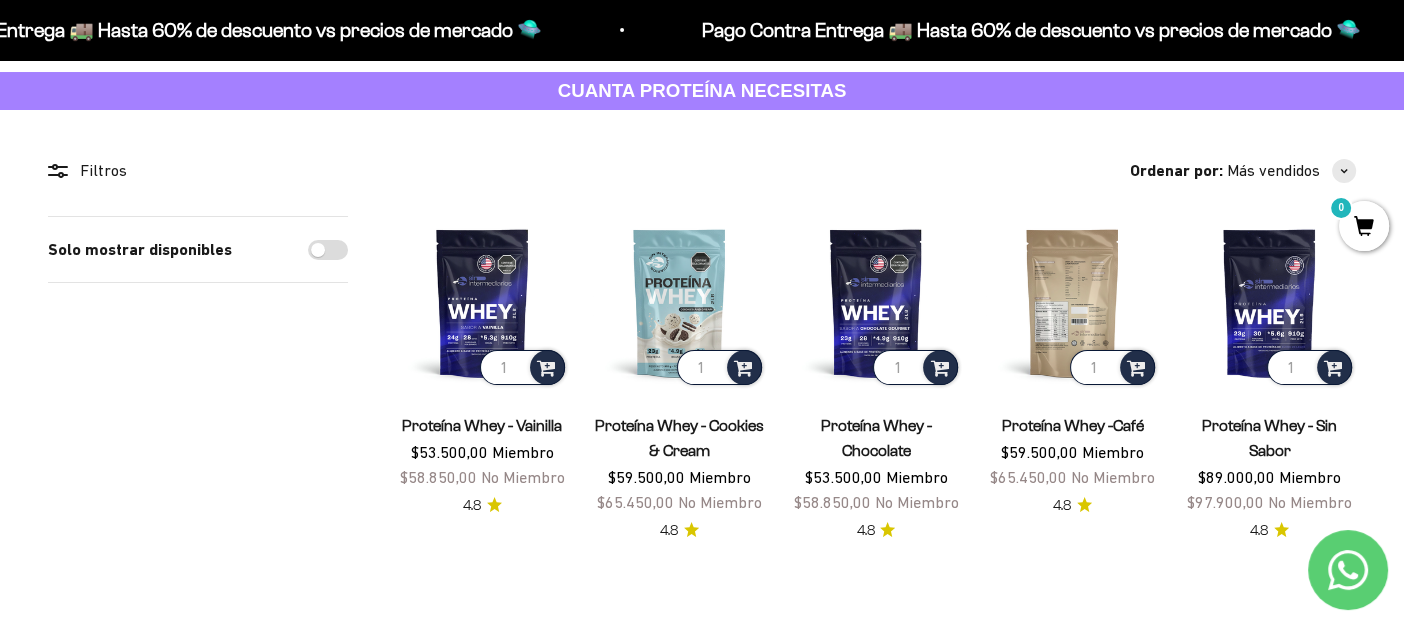 click at bounding box center [1072, 302] 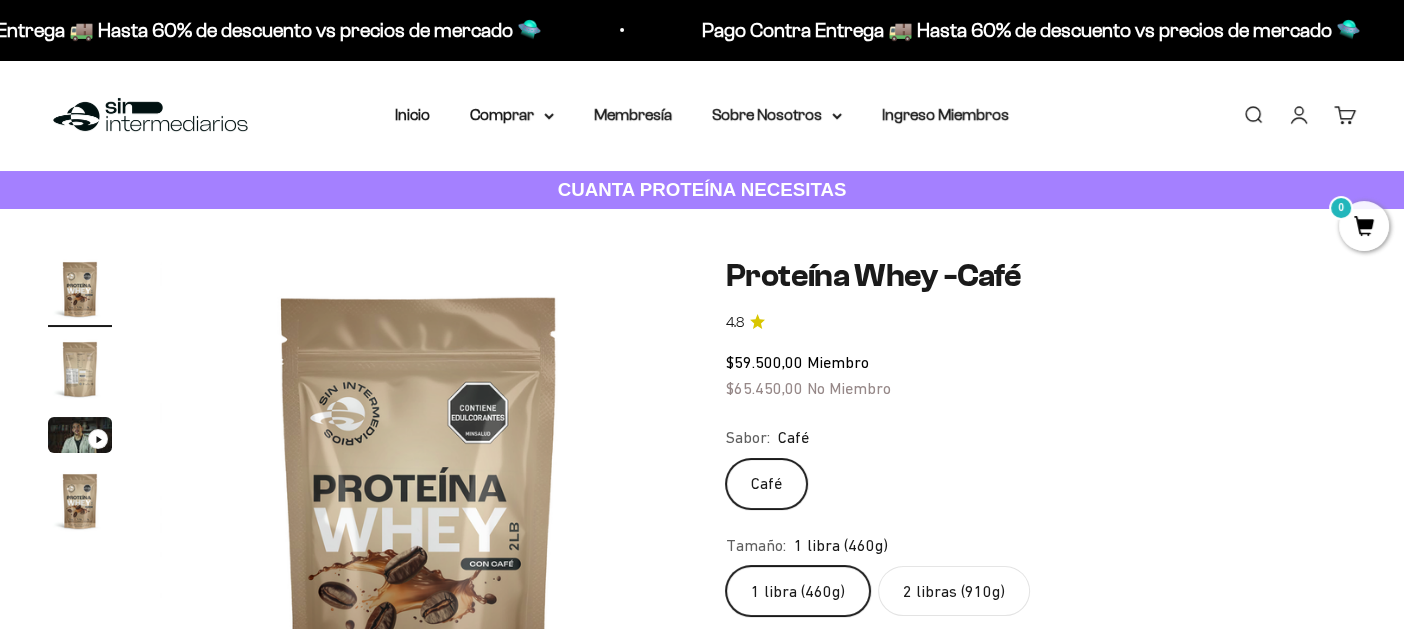 scroll, scrollTop: 200, scrollLeft: 0, axis: vertical 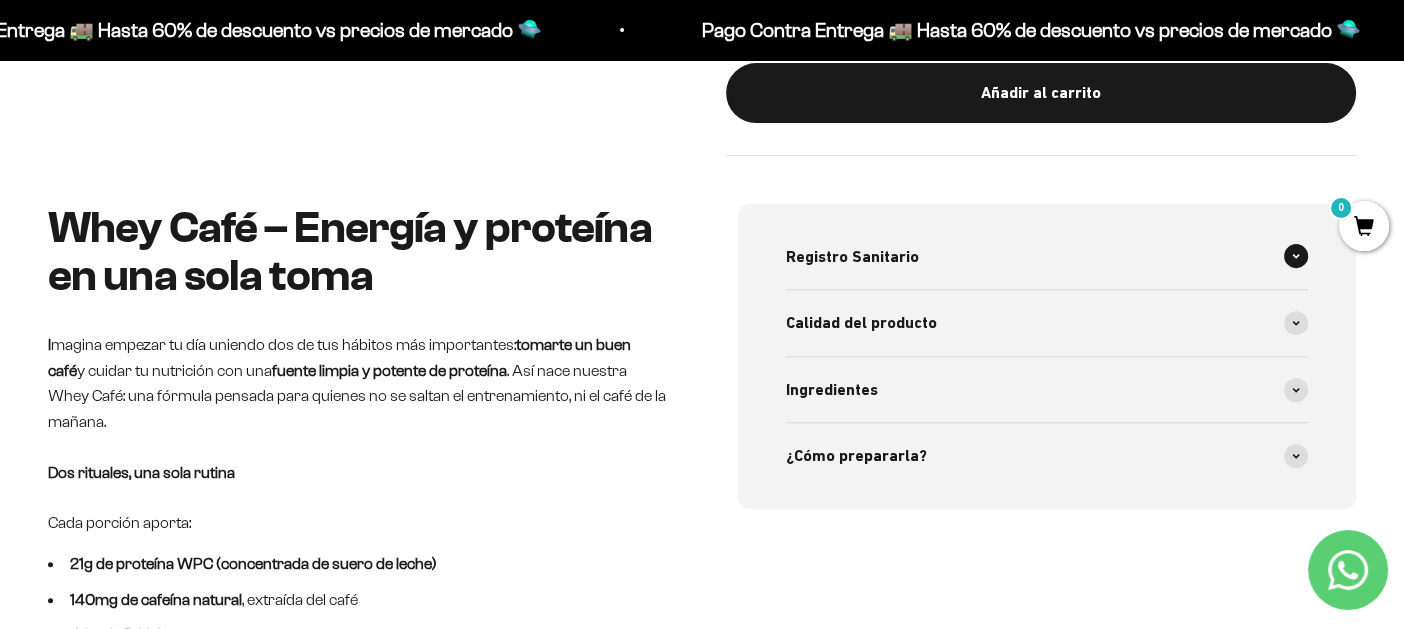 click on "Registro Sanitario" at bounding box center (1047, 257) 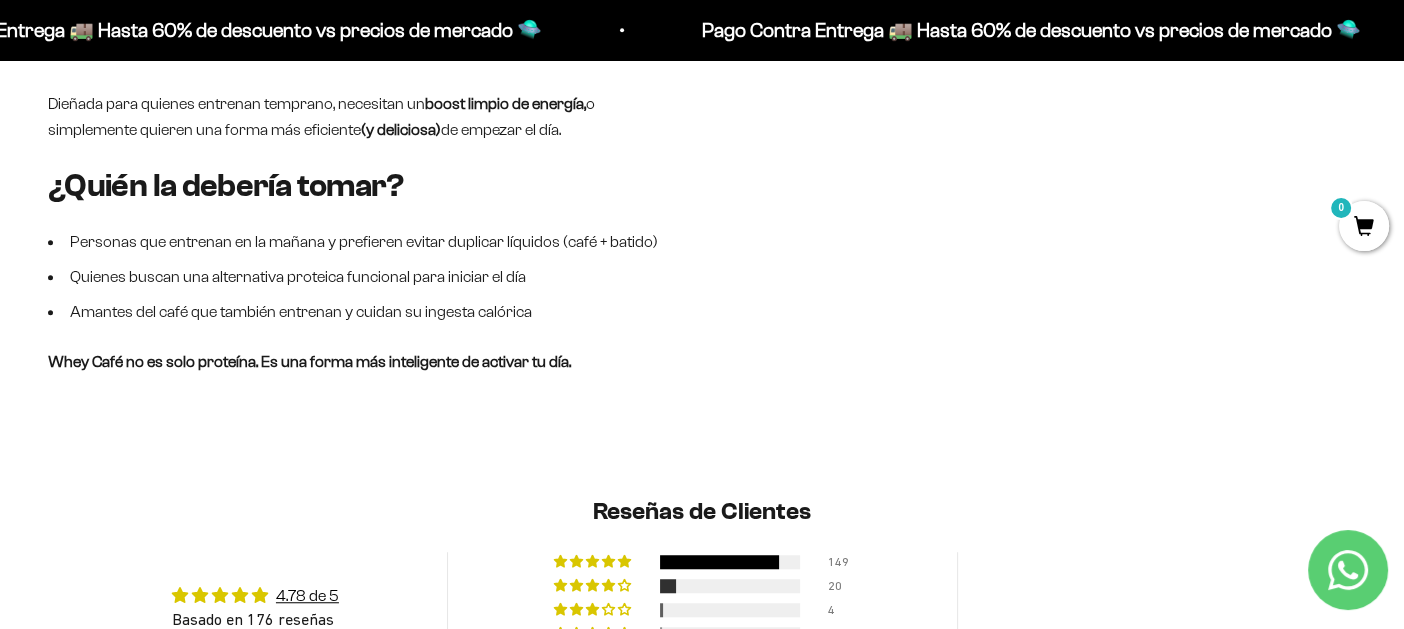 scroll, scrollTop: 1600, scrollLeft: 0, axis: vertical 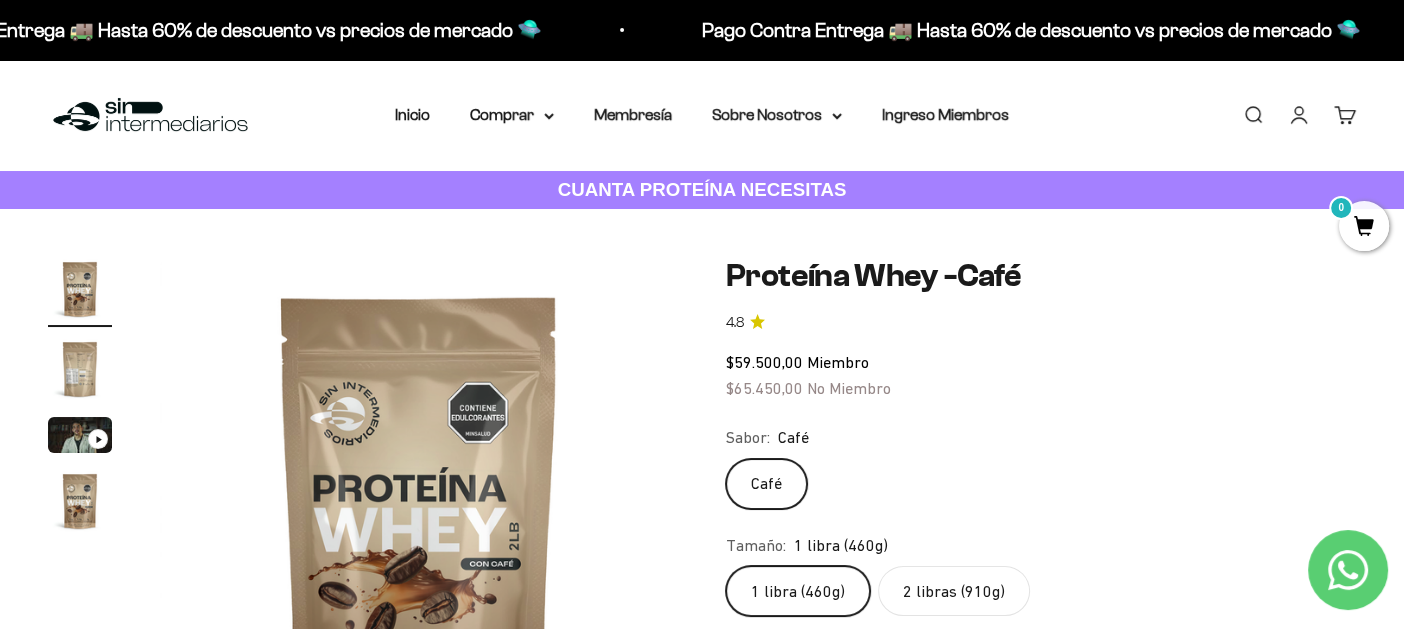 drag, startPoint x: 392, startPoint y: 134, endPoint x: 415, endPoint y: 133, distance: 23.021729 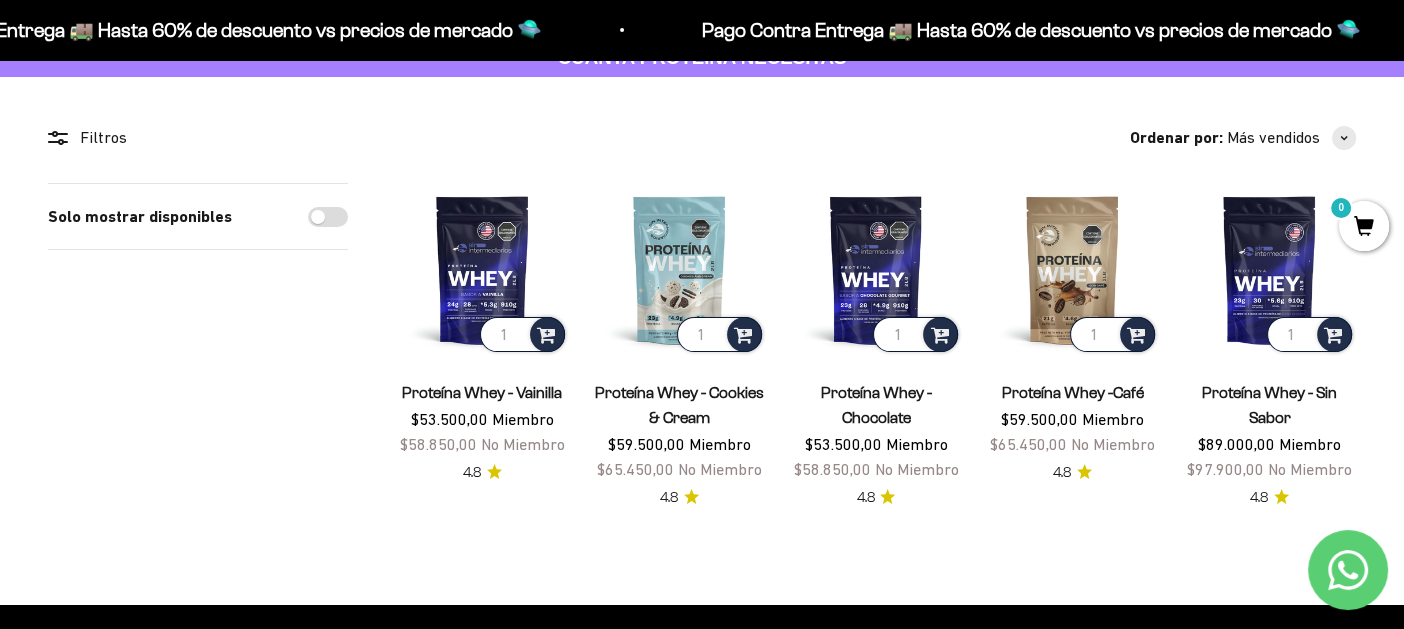 scroll, scrollTop: 99, scrollLeft: 0, axis: vertical 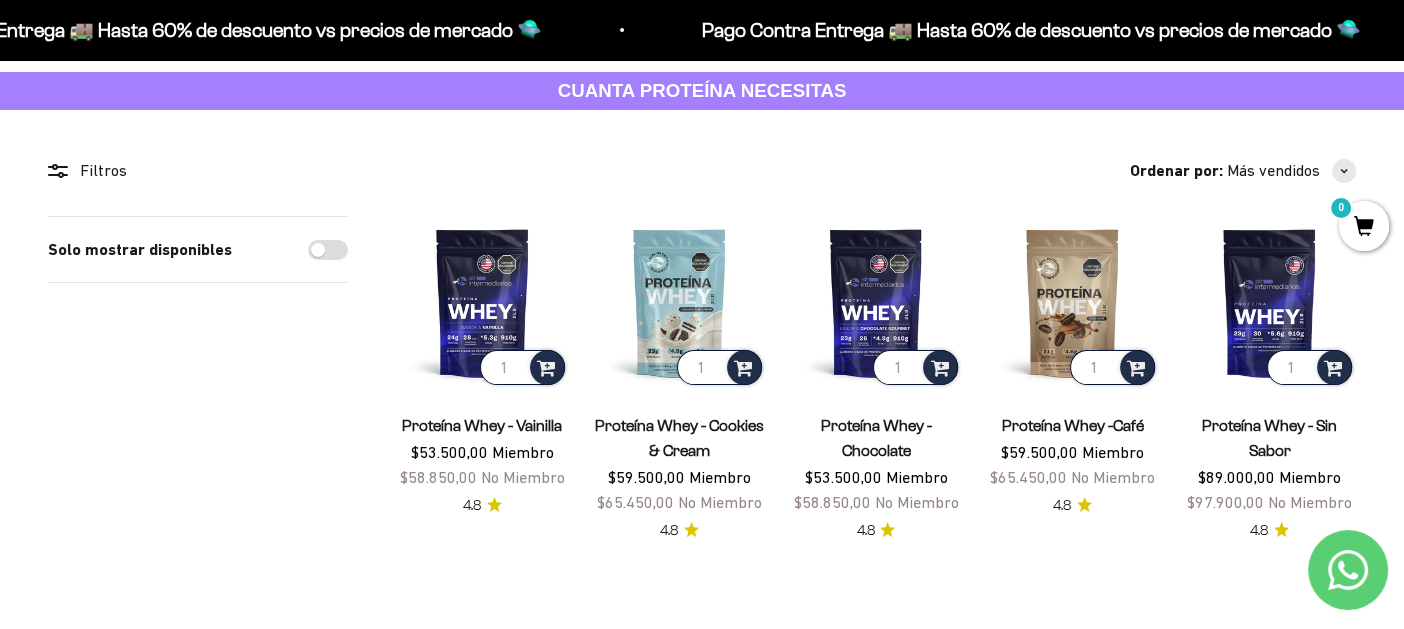 drag, startPoint x: 1003, startPoint y: 457, endPoint x: 1039, endPoint y: 473, distance: 39.39543 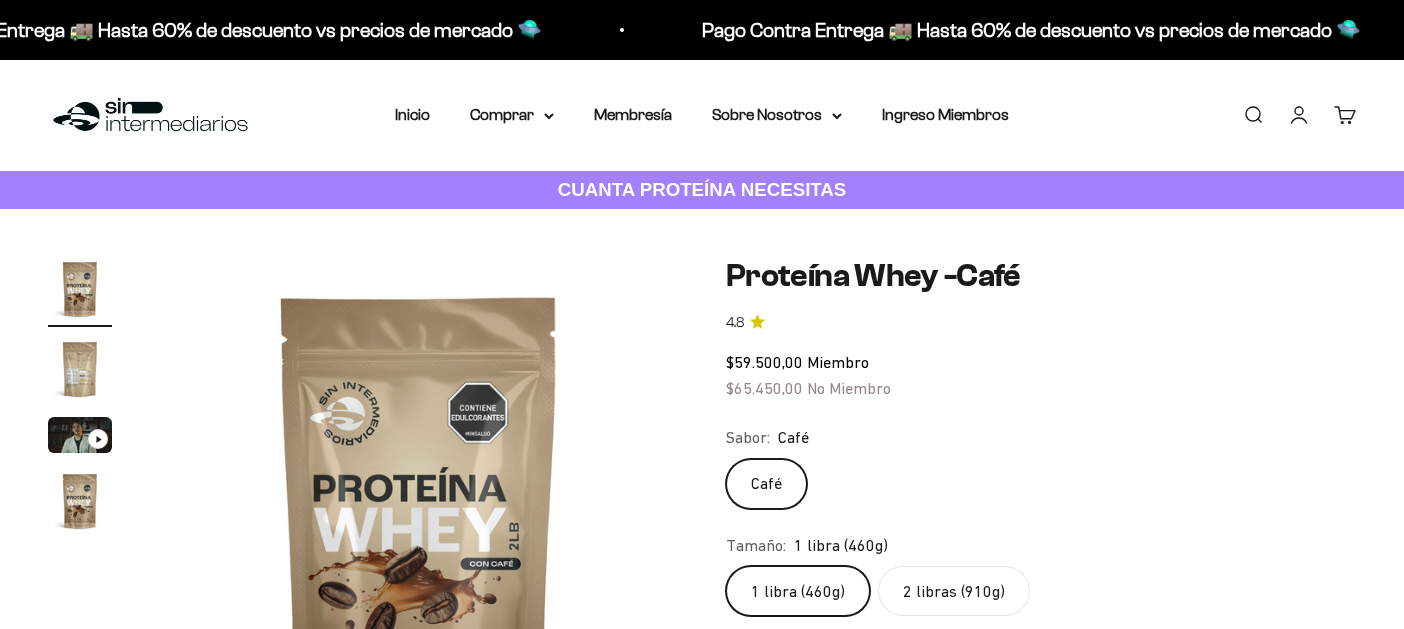 scroll, scrollTop: 0, scrollLeft: 0, axis: both 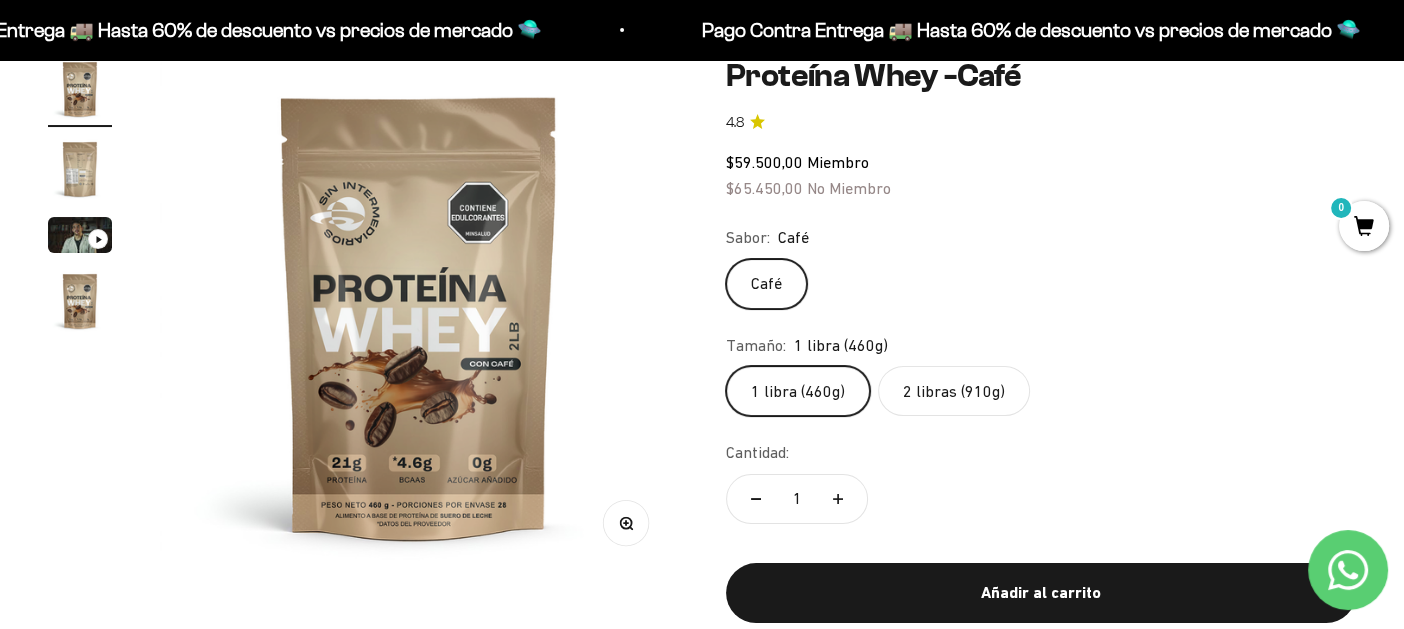 click at bounding box center [80, 169] 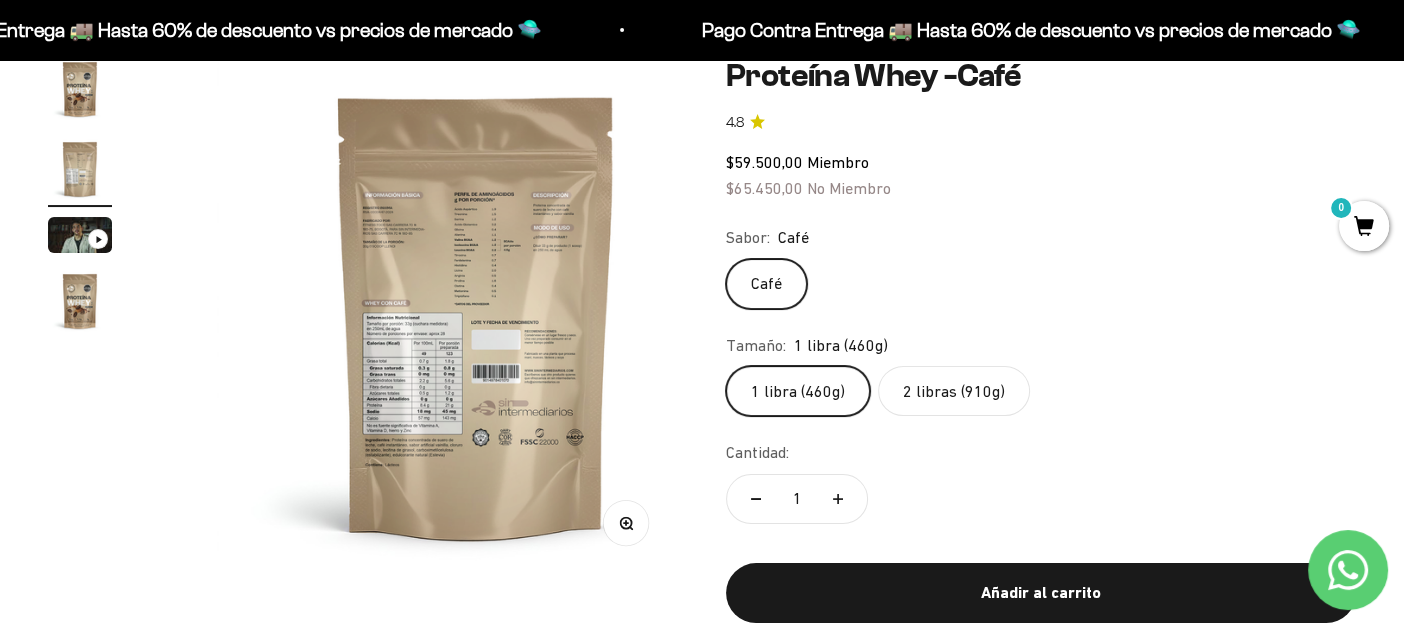 scroll, scrollTop: 0, scrollLeft: 542, axis: horizontal 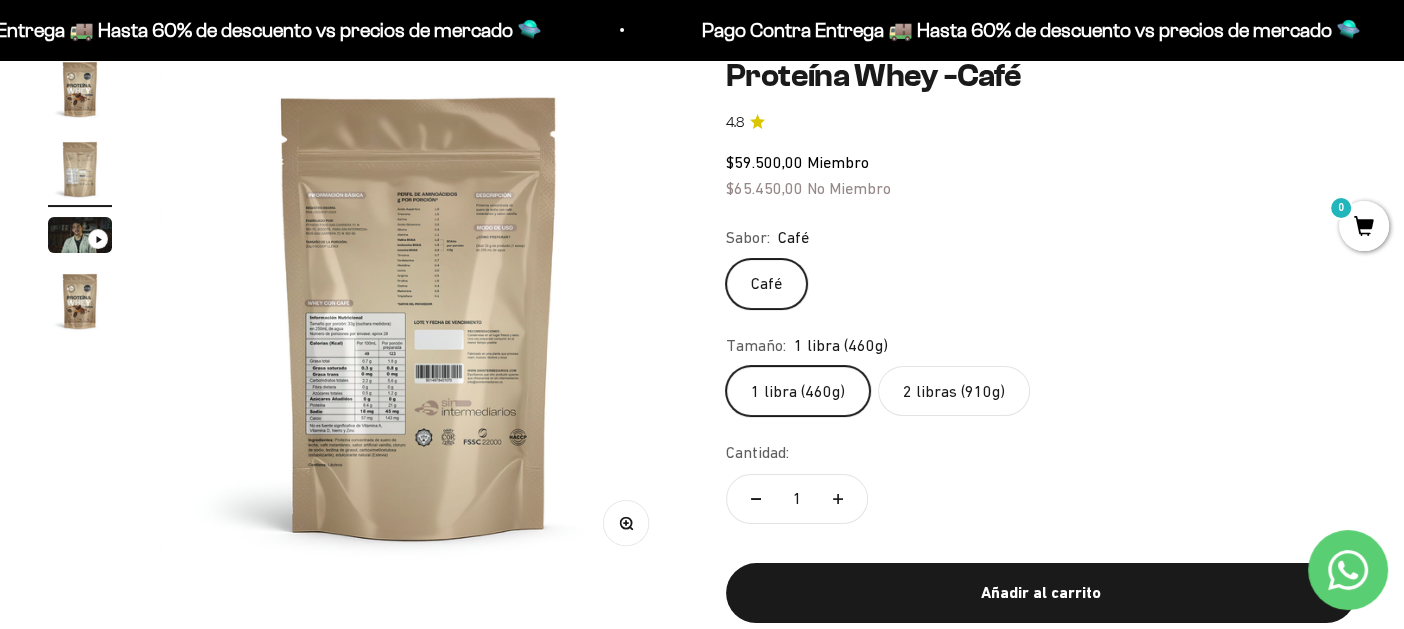 click at bounding box center [80, 301] 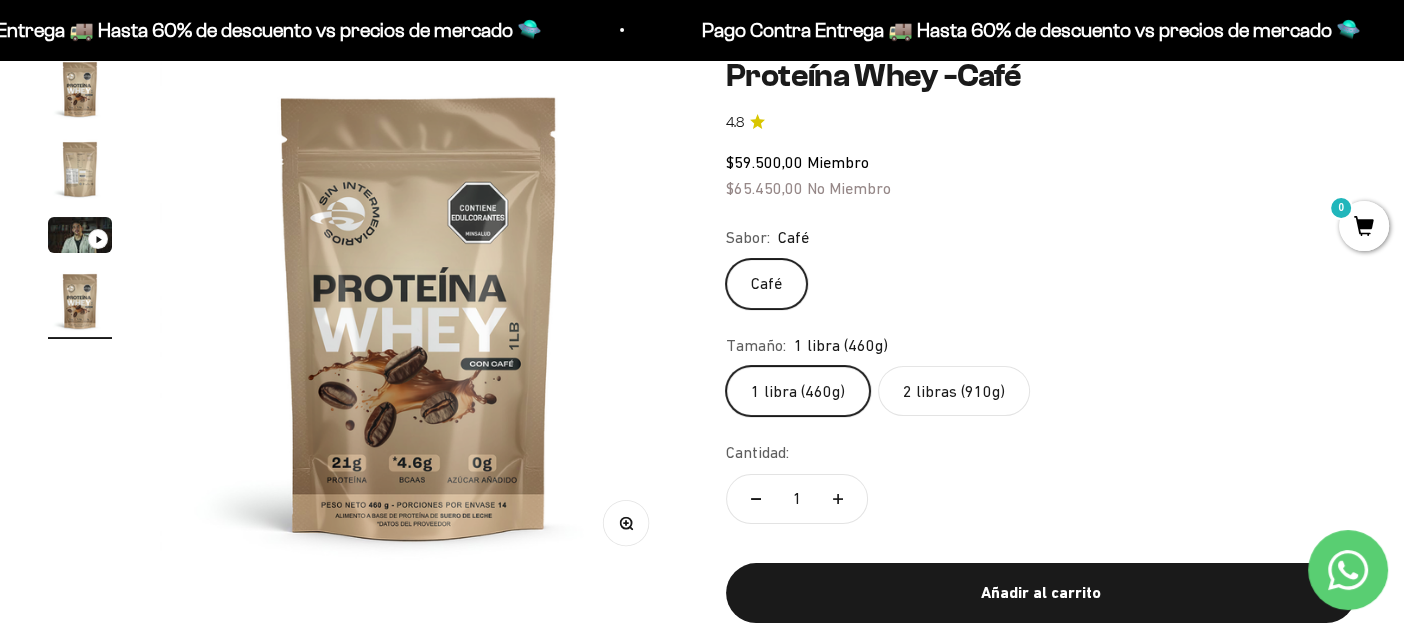 click at bounding box center [80, 235] 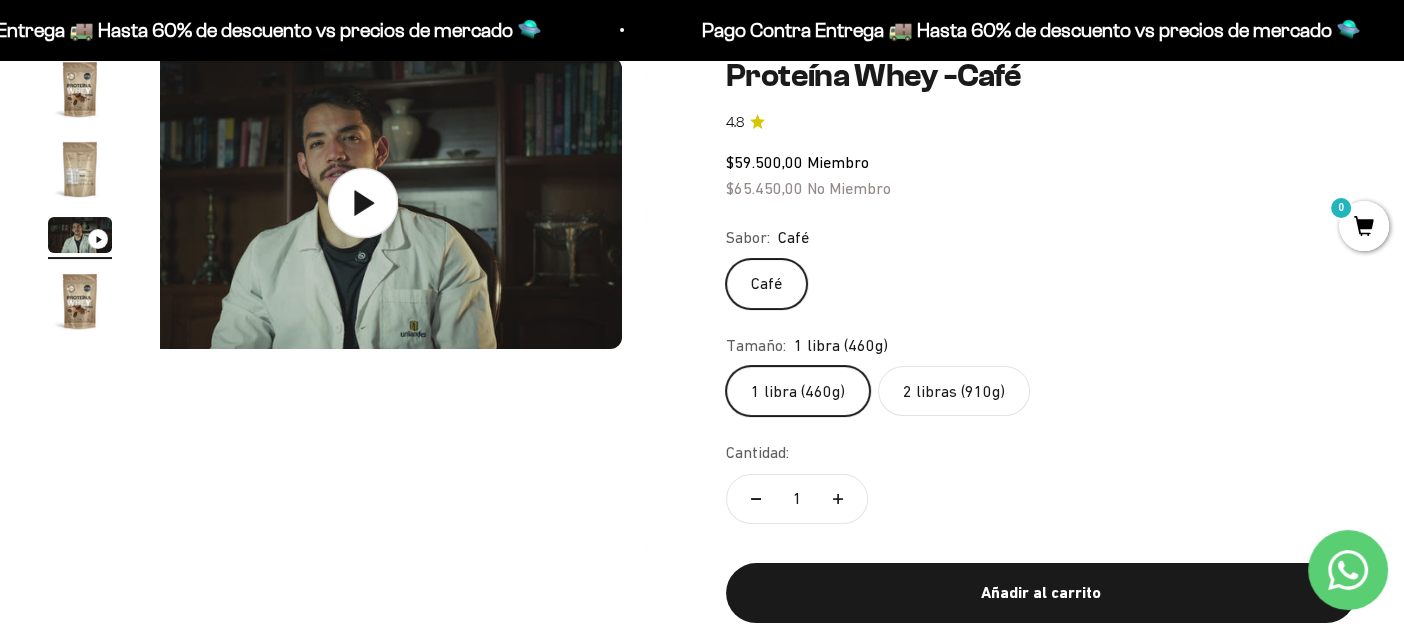 scroll, scrollTop: 0, scrollLeft: 1084, axis: horizontal 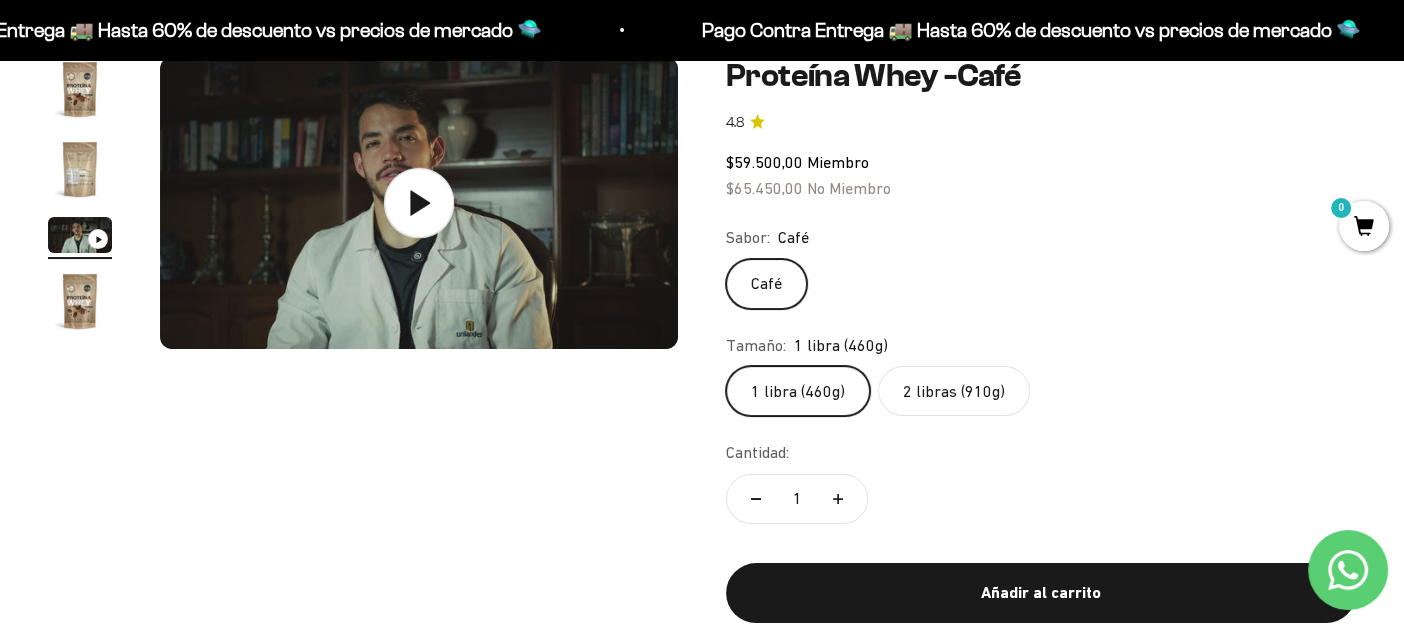 click 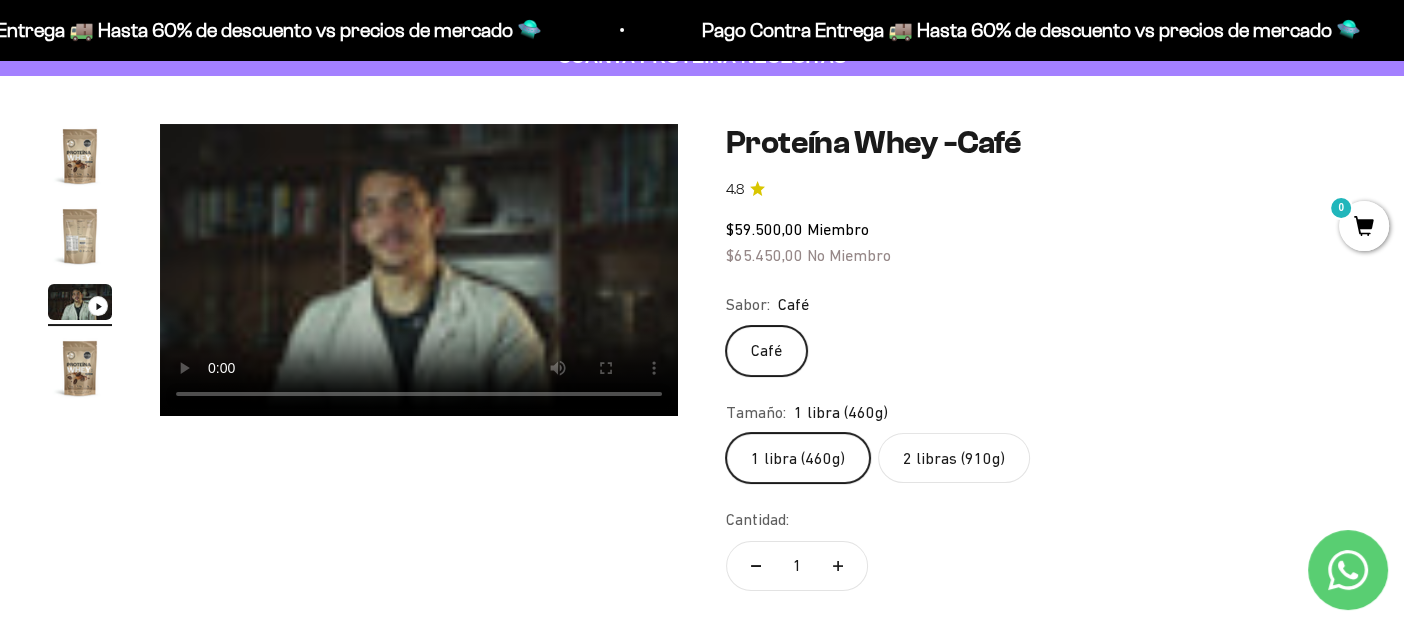 scroll, scrollTop: 99, scrollLeft: 0, axis: vertical 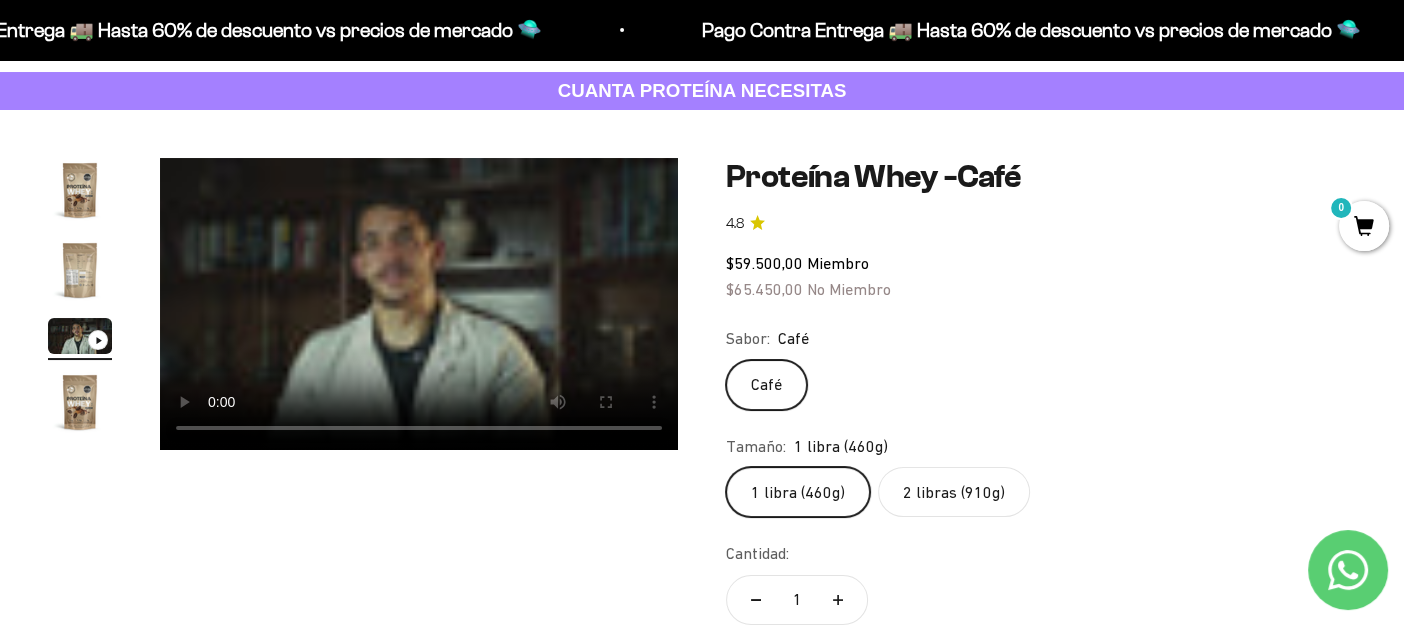 type 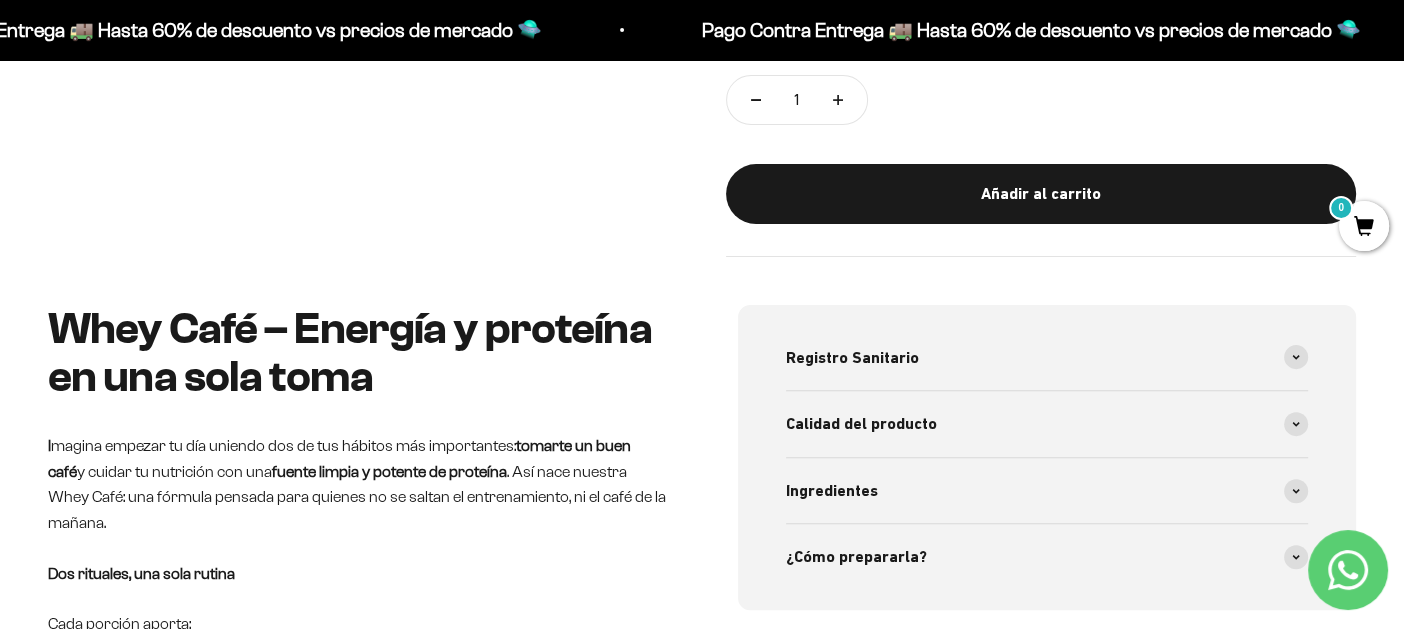 scroll, scrollTop: 99, scrollLeft: 0, axis: vertical 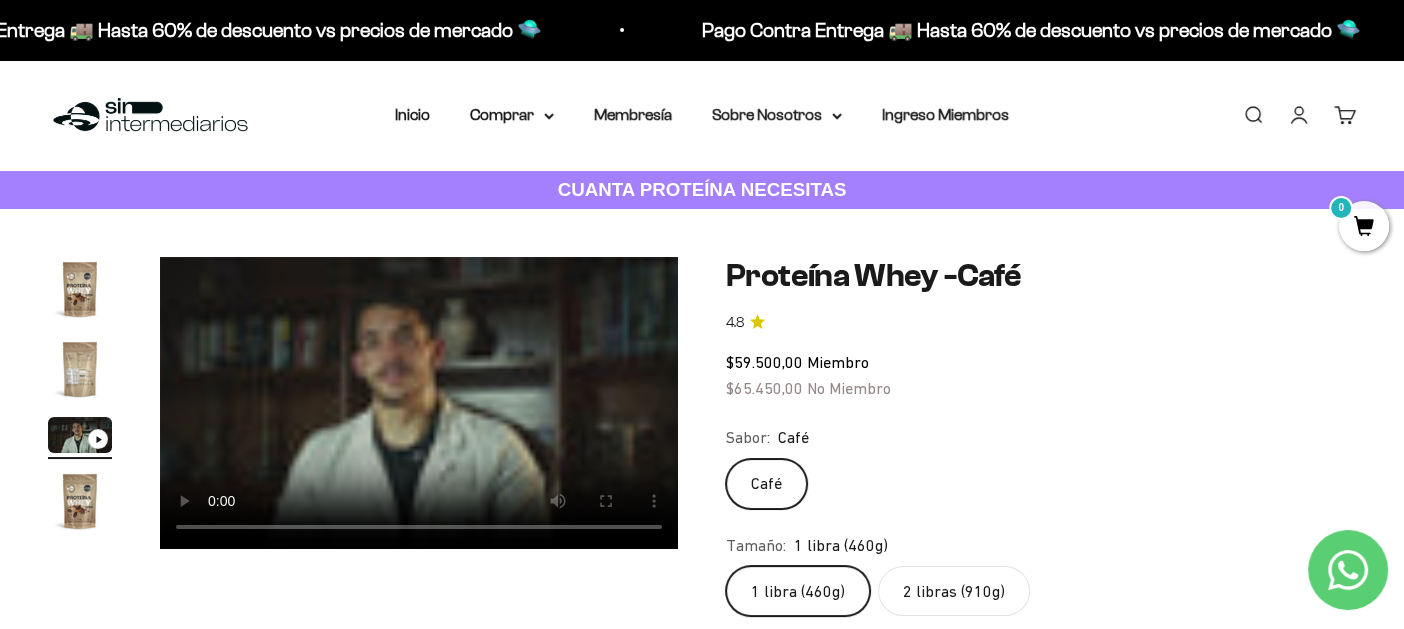 click at bounding box center (419, 403) 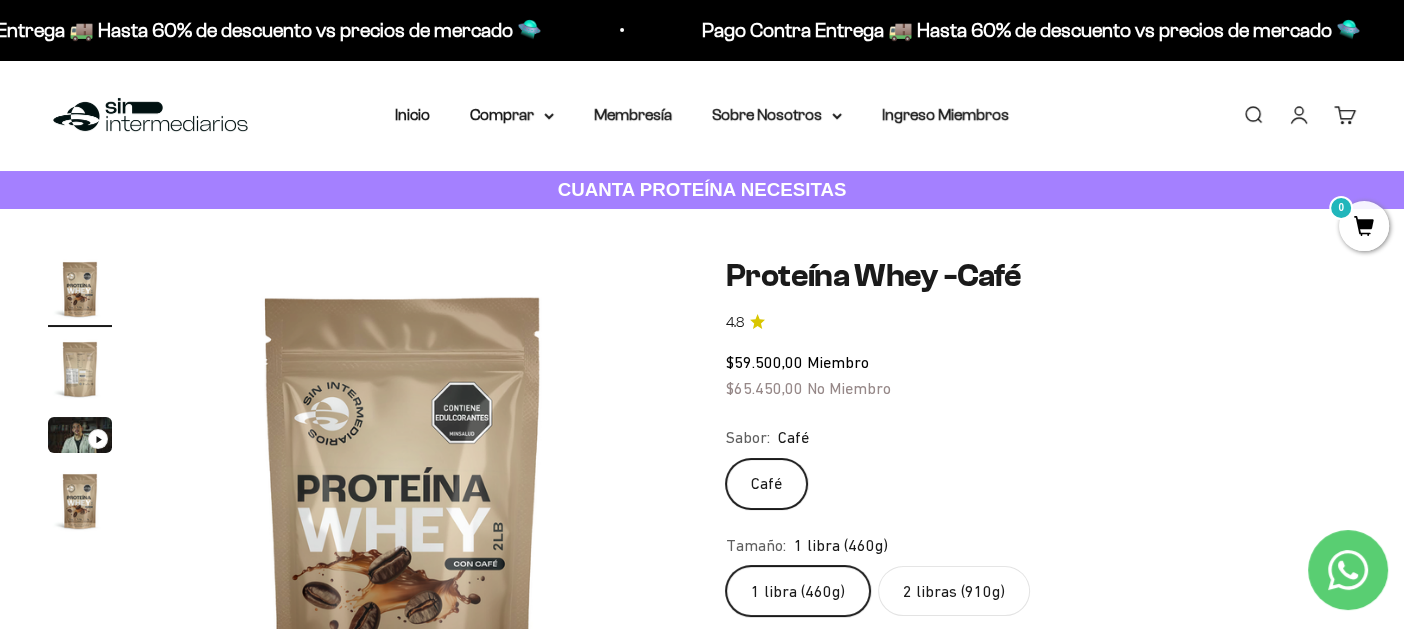 scroll, scrollTop: 0, scrollLeft: 0, axis: both 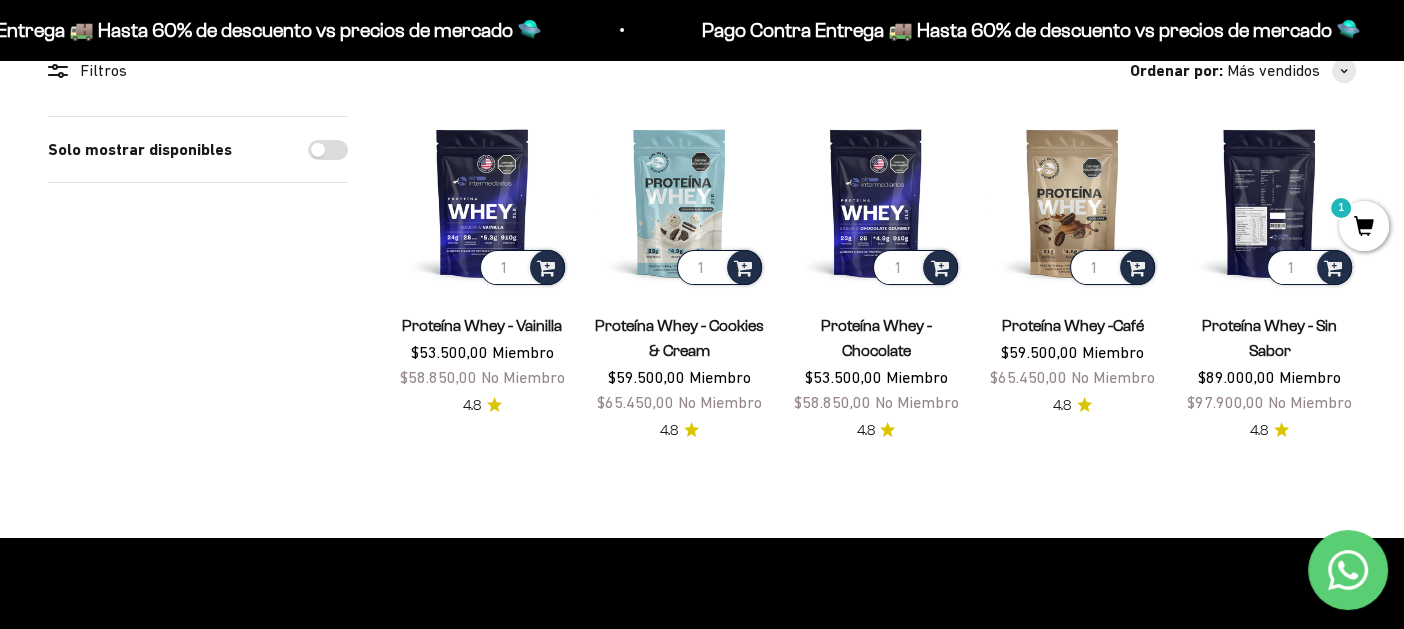 click at bounding box center (1269, 202) 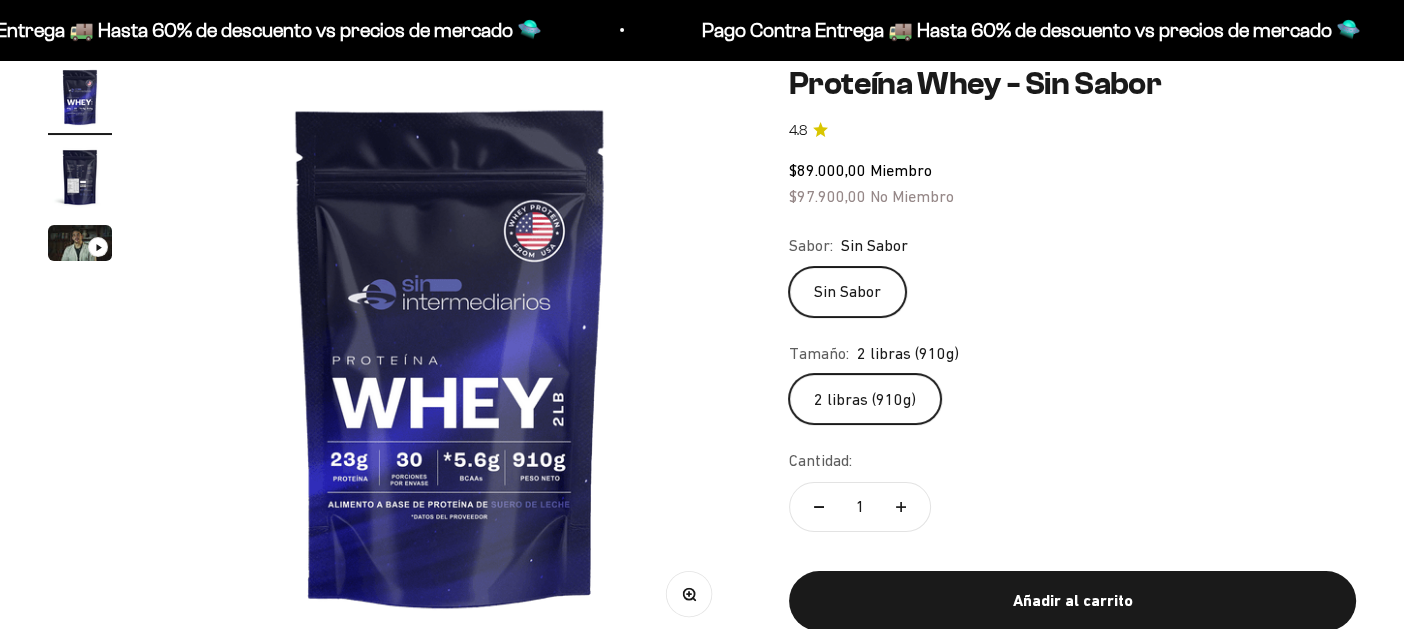 scroll, scrollTop: 200, scrollLeft: 0, axis: vertical 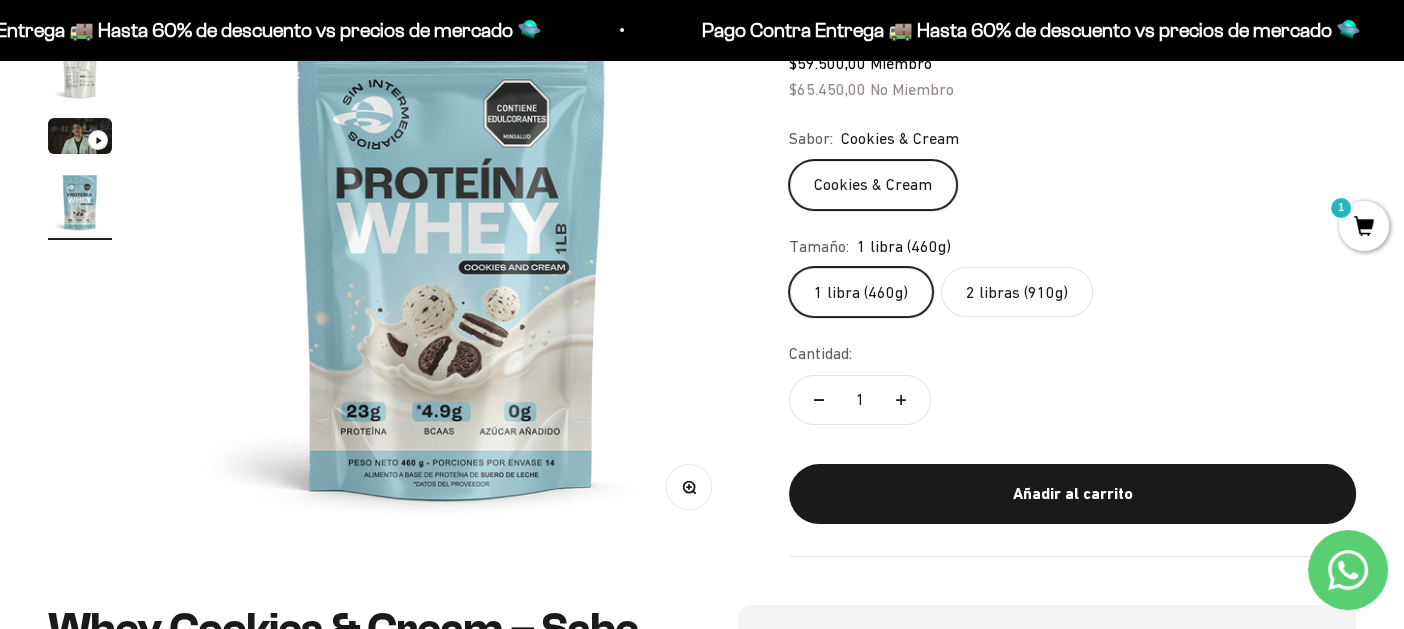 drag, startPoint x: 279, startPoint y: 453, endPoint x: 285, endPoint y: 468, distance: 16.155495 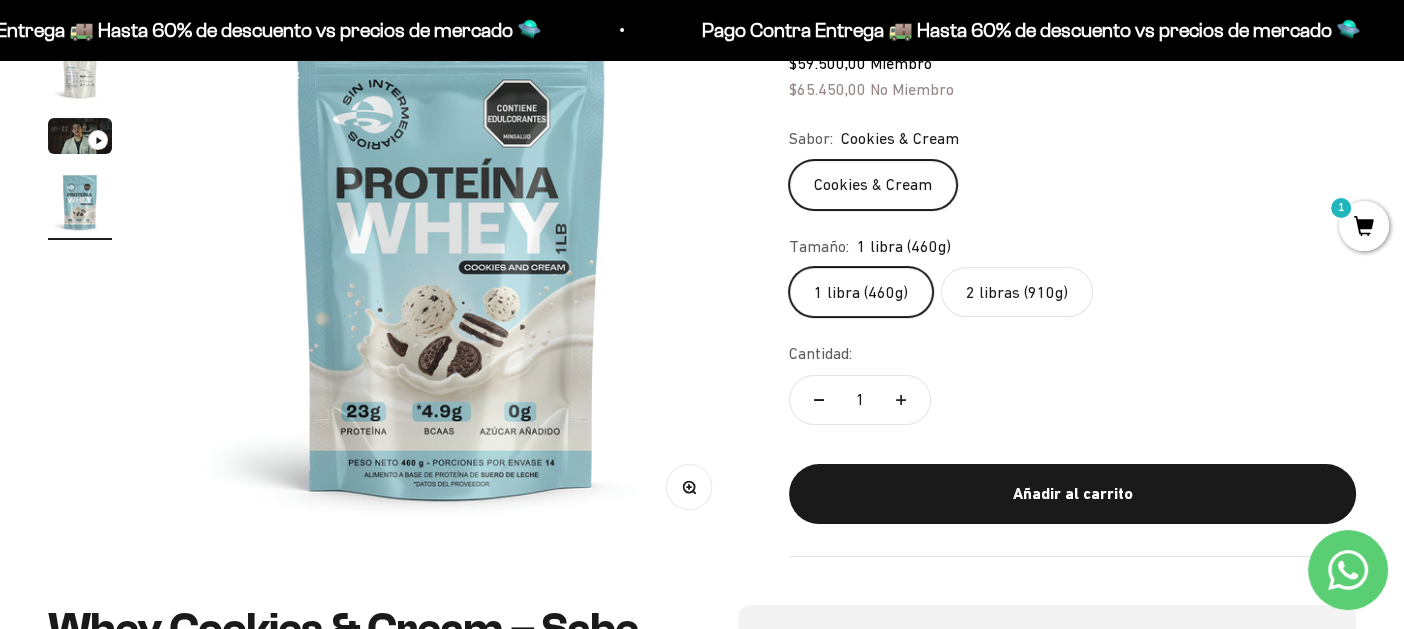 drag, startPoint x: 357, startPoint y: 103, endPoint x: 386, endPoint y: 99, distance: 29.274563 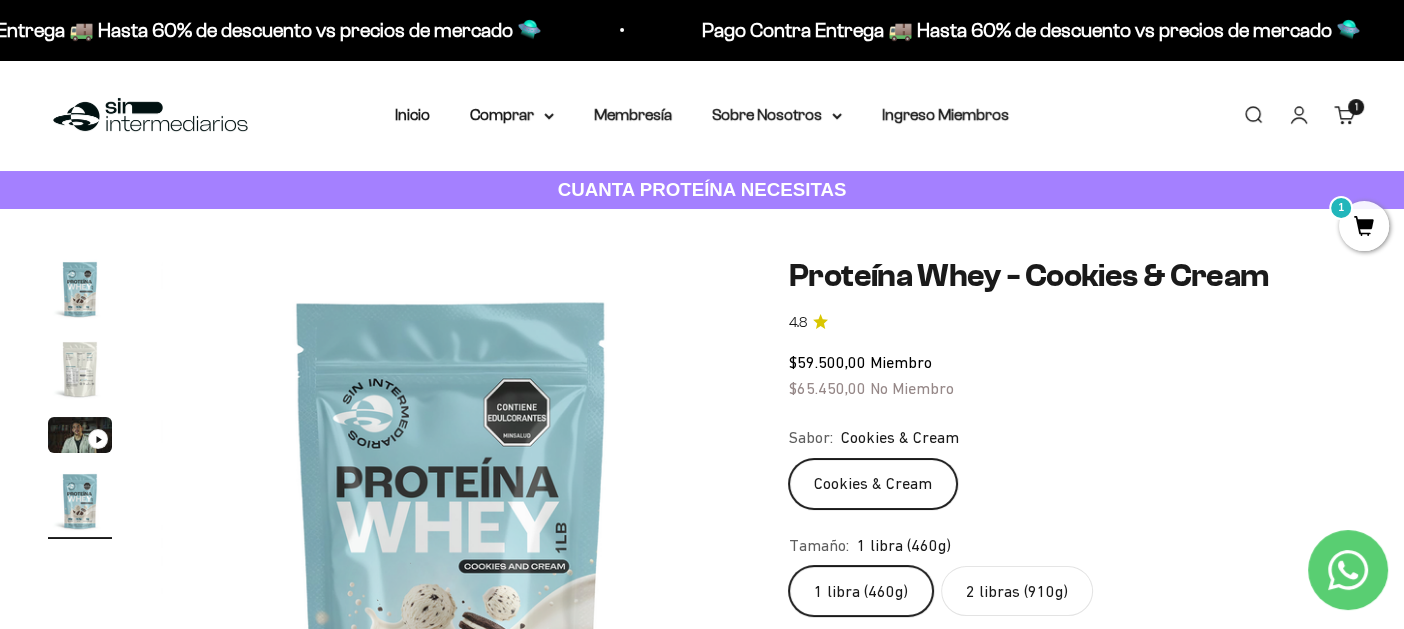 scroll, scrollTop: 0, scrollLeft: 0, axis: both 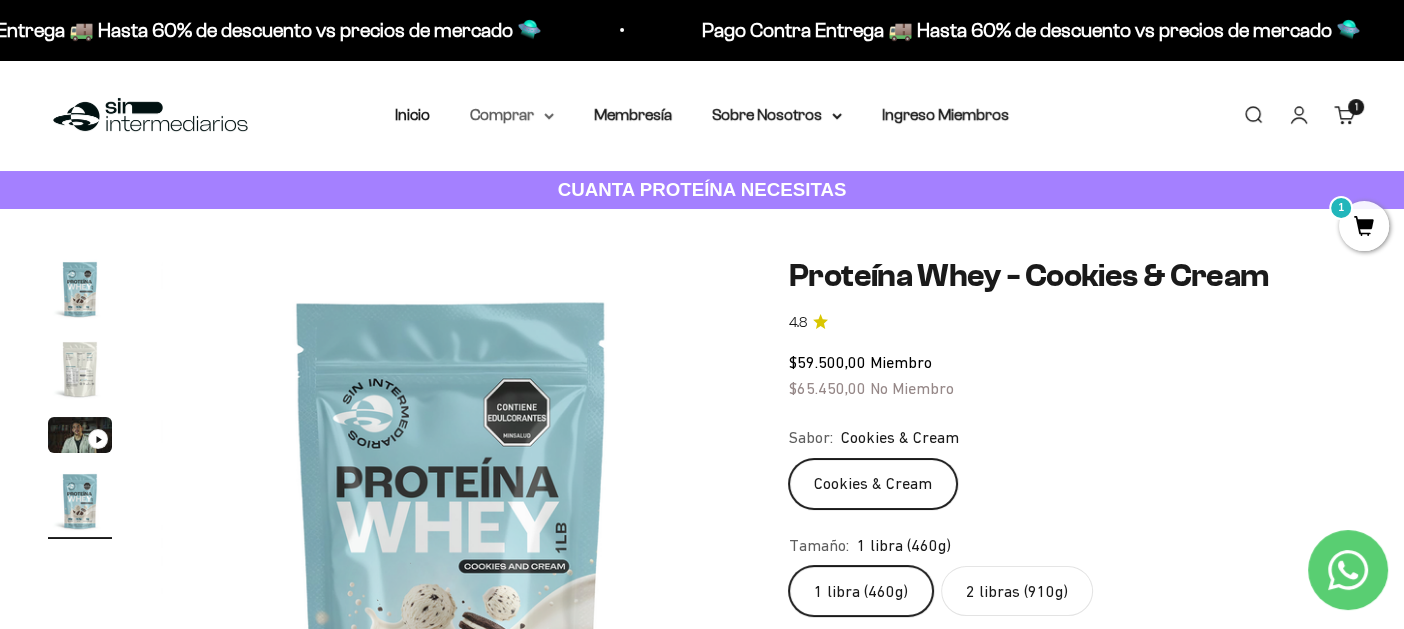 click on "Comprar" at bounding box center (512, 115) 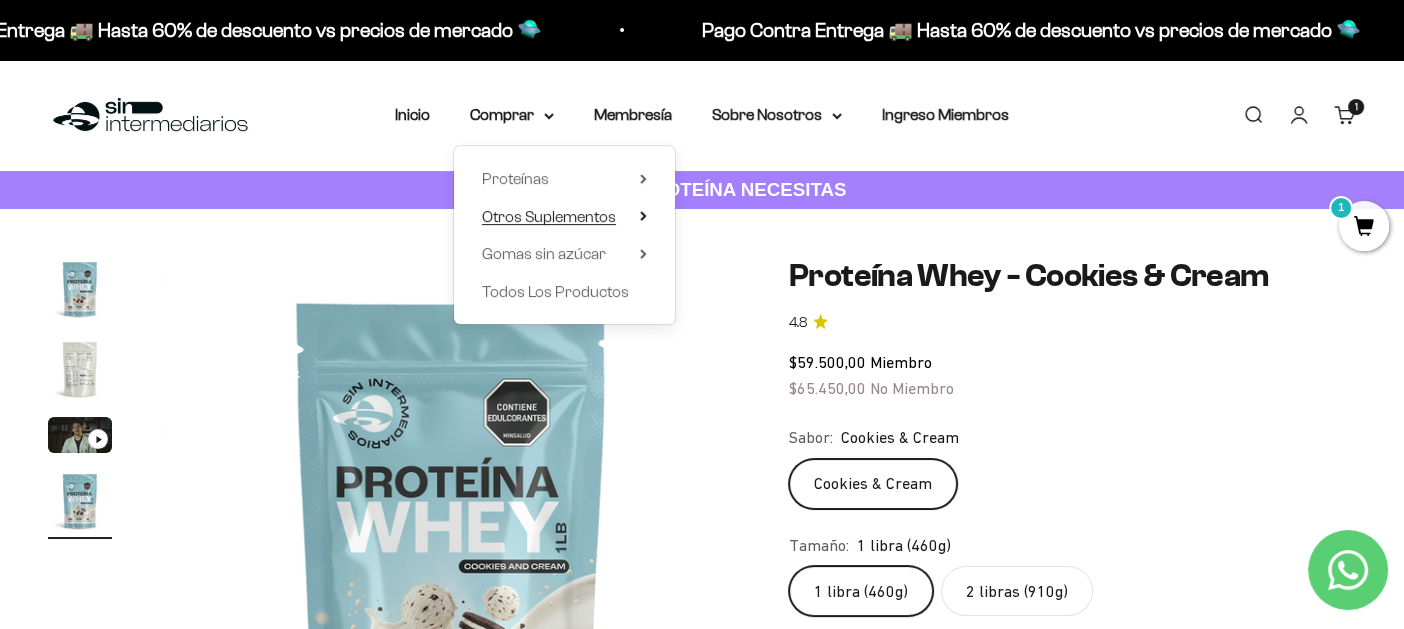 click on "Otros Suplementos" at bounding box center (564, 217) 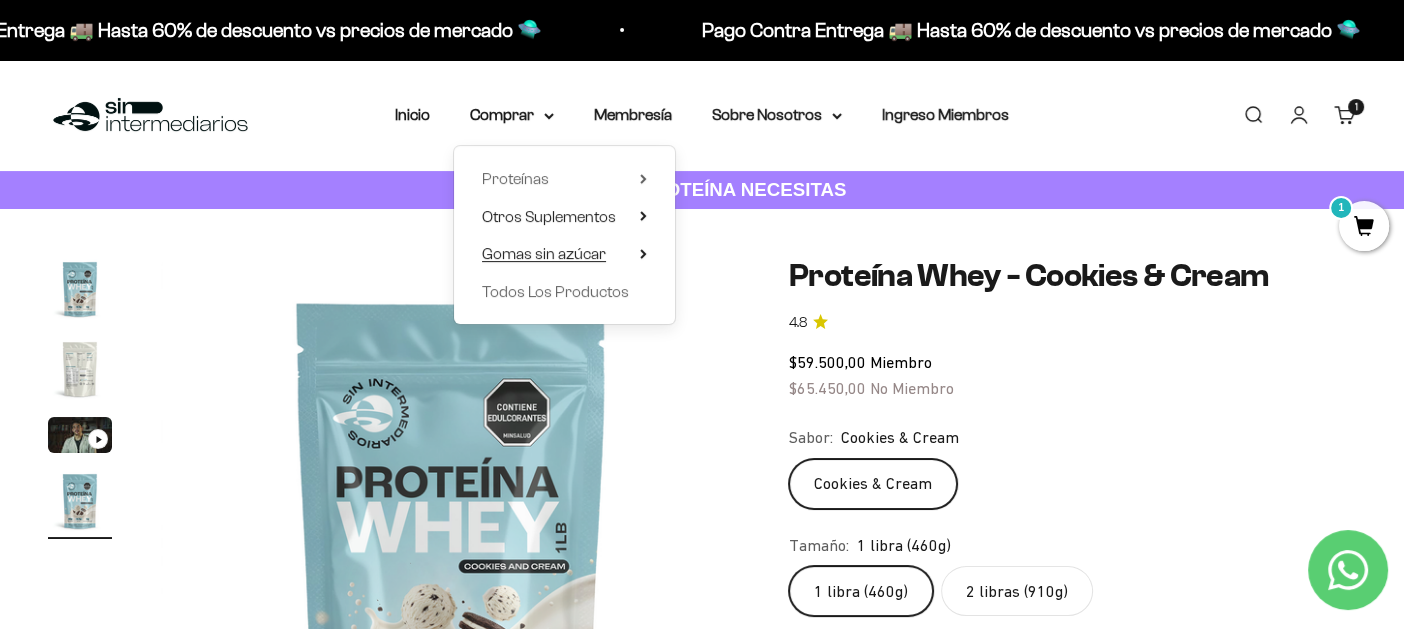 click on "Gomas sin azúcar" at bounding box center [564, 254] 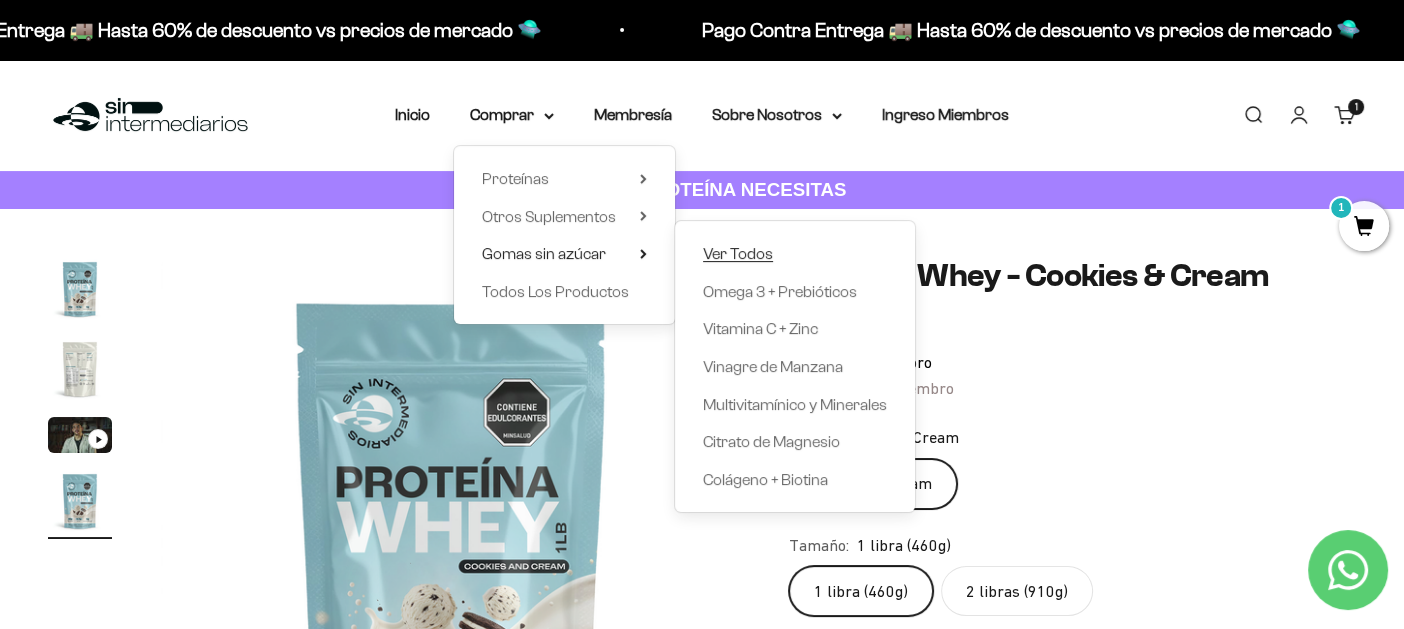 click on "Ver Todos" at bounding box center [738, 253] 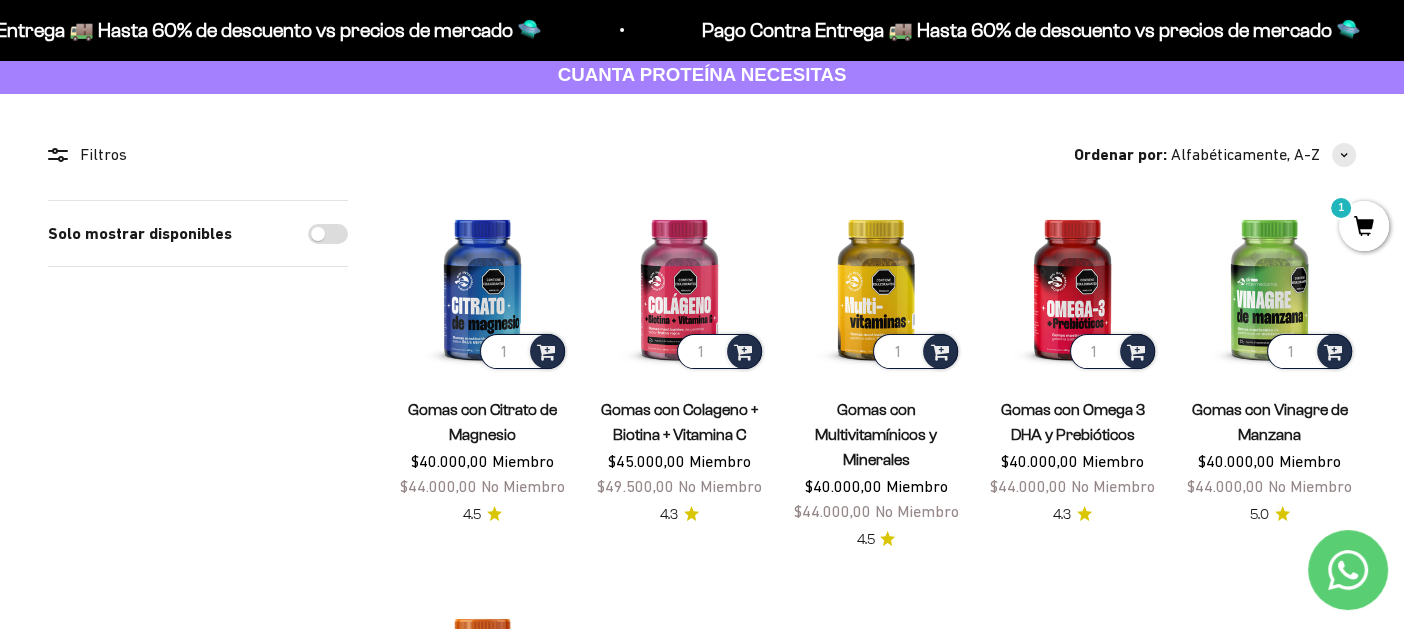 scroll, scrollTop: 0, scrollLeft: 0, axis: both 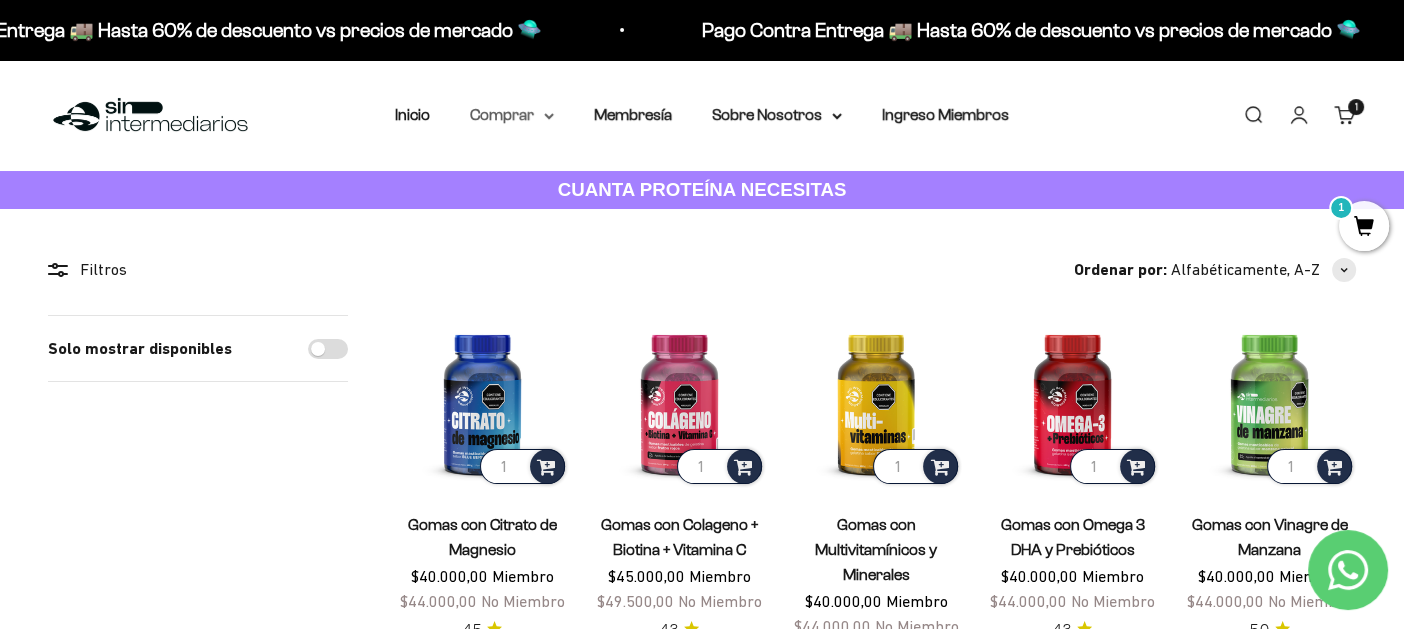 click 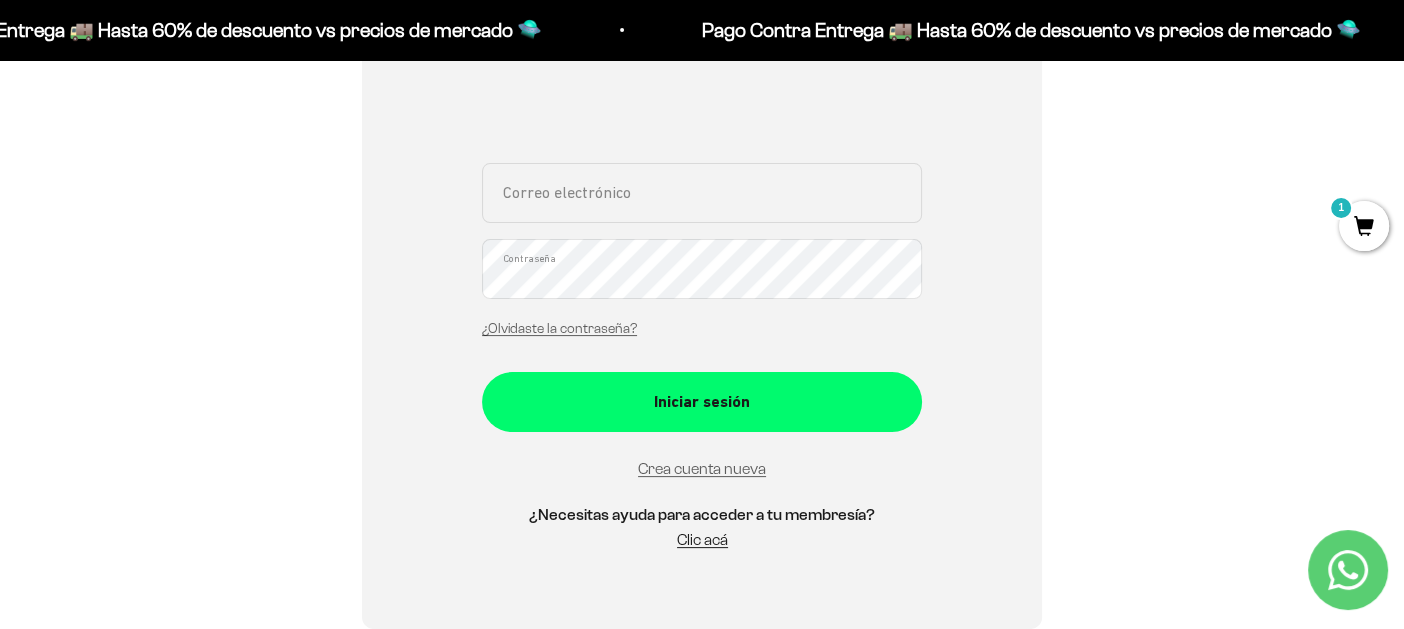 scroll, scrollTop: 400, scrollLeft: 0, axis: vertical 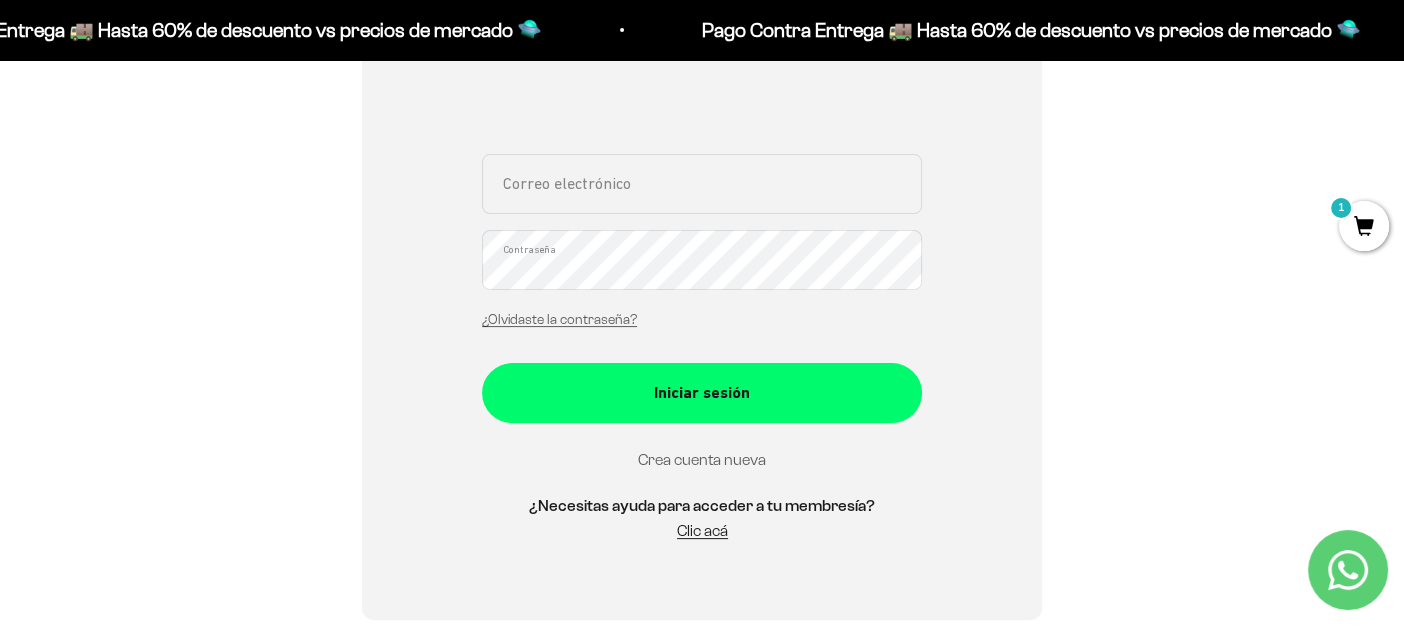 click on "Crea cuenta nueva" at bounding box center [702, 459] 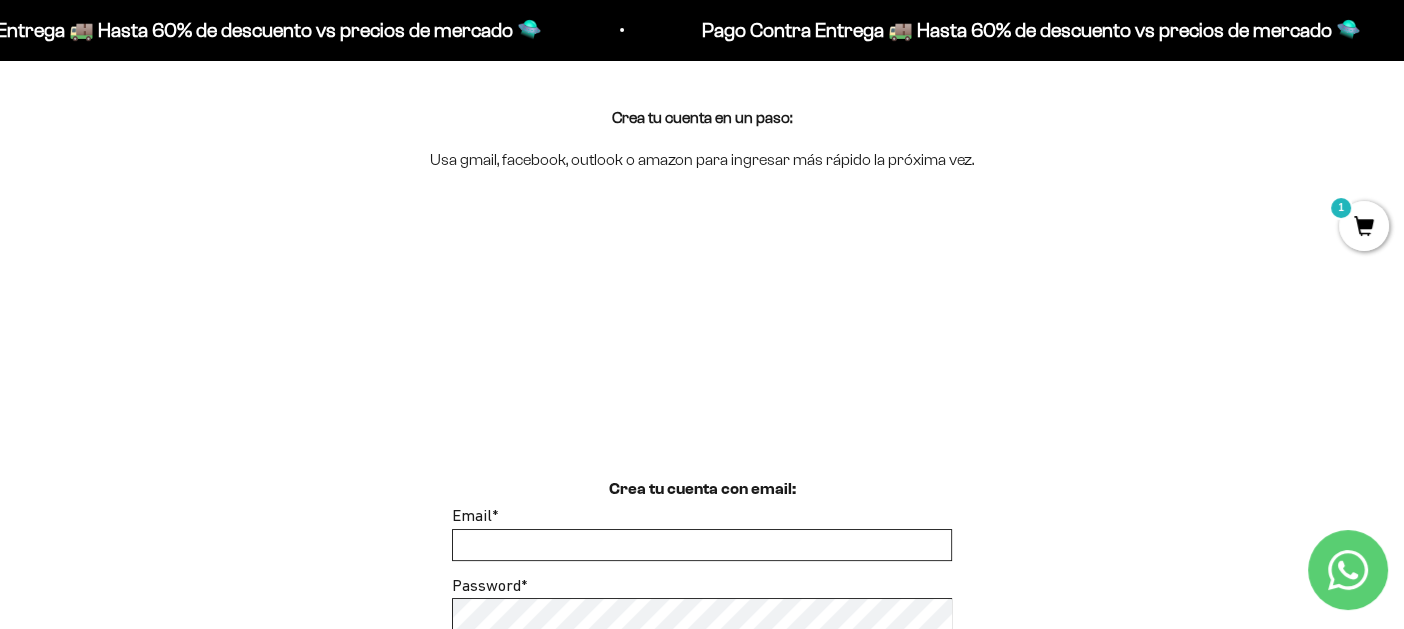 scroll, scrollTop: 400, scrollLeft: 0, axis: vertical 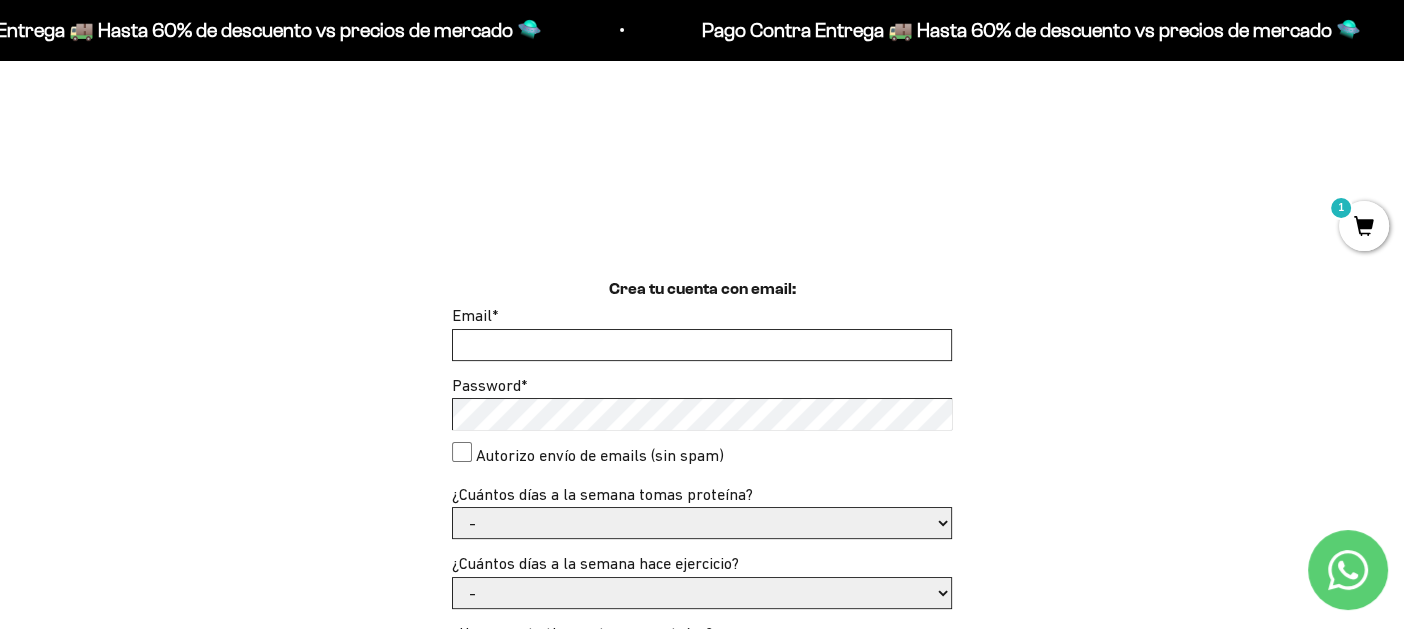 click on "Email
*" at bounding box center [702, 345] 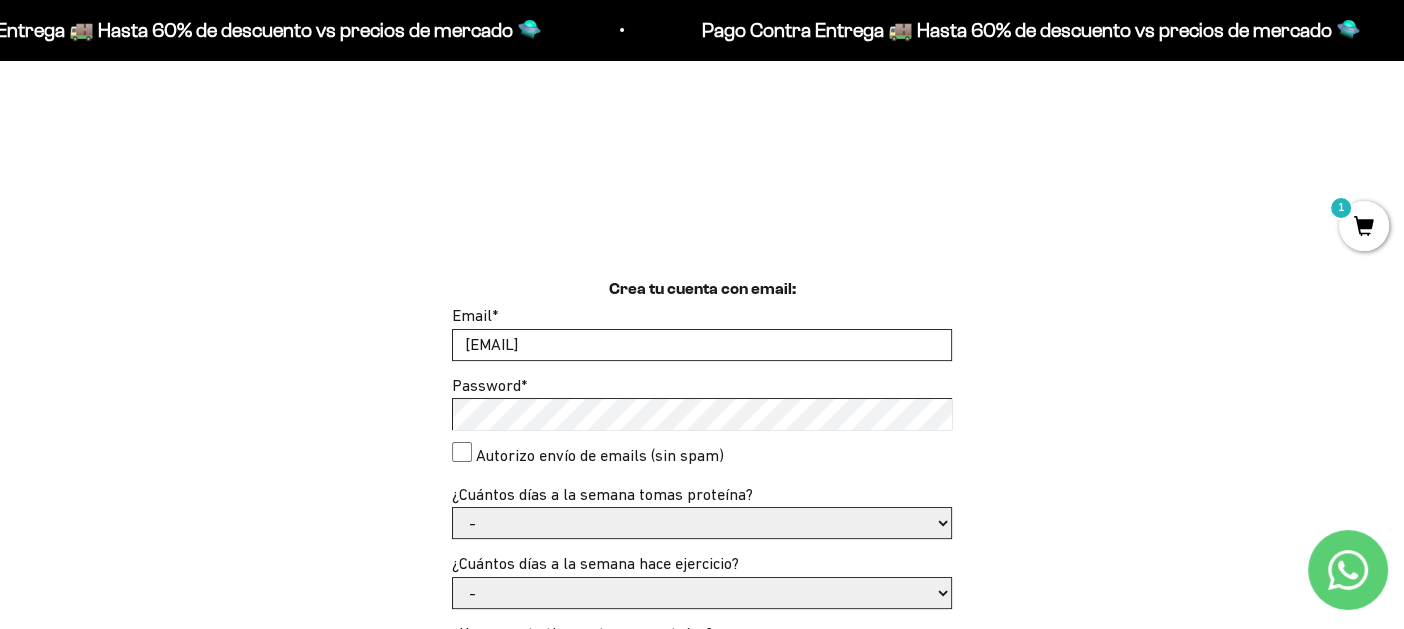 click on "Crea tu cuenta con email:
Email
*
[EMAIL]
Password
*
Autorizo envío de emails (sin spam)
¿Cuántos días a la semana tomas proteína?
-
1 o 2
3 a 5
6 o 7
¿Cuántos días a la semana hace ejercicio?
- No hago -" at bounding box center [702, 653] 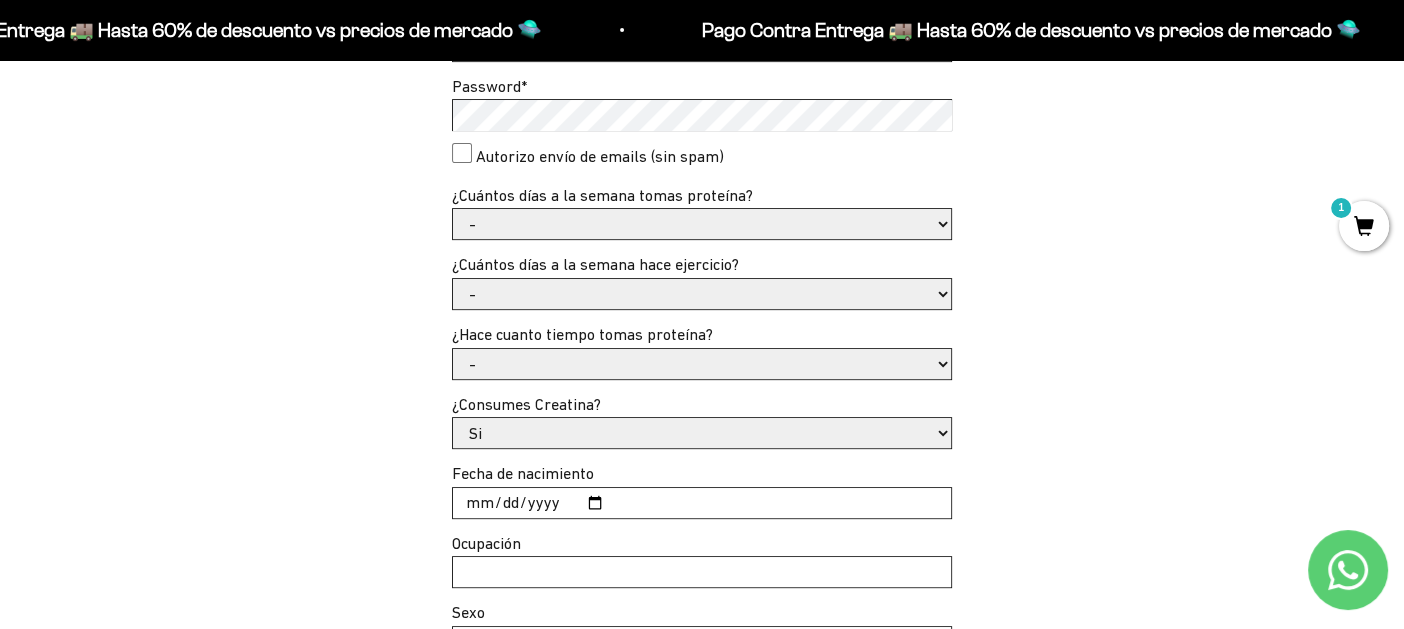 scroll, scrollTop: 700, scrollLeft: 0, axis: vertical 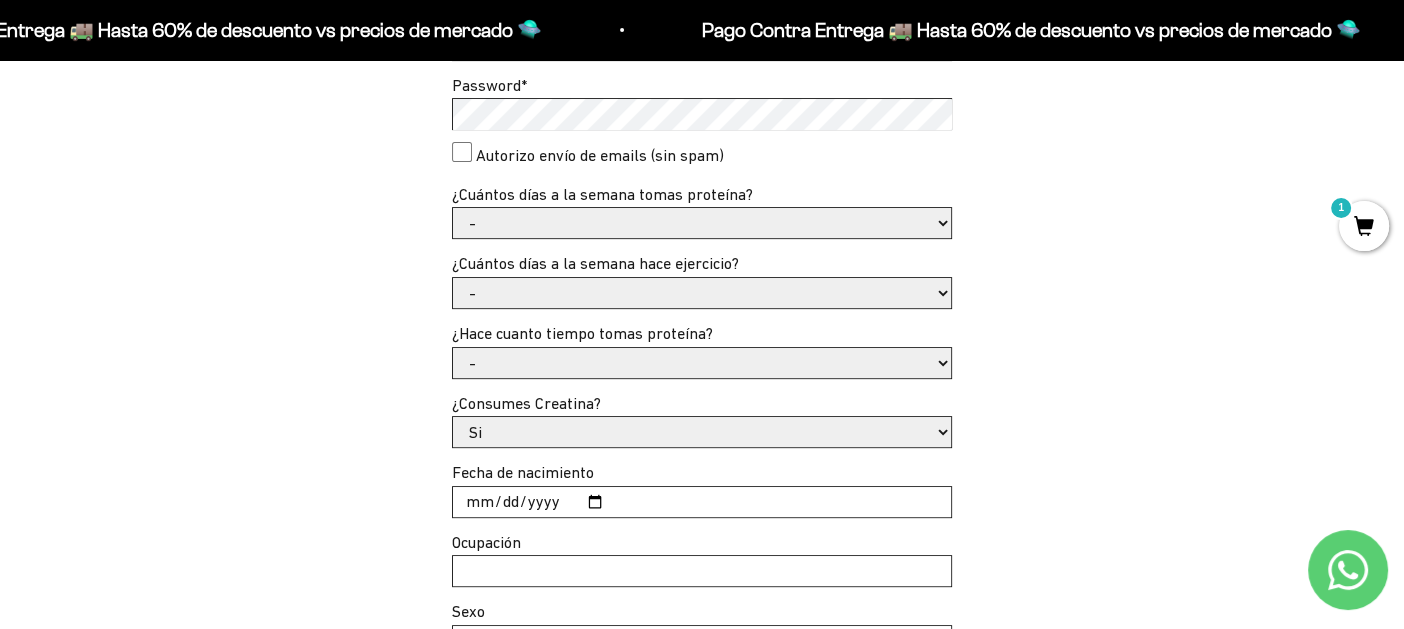 click on "-
1 o 2
3 a 5
6 o 7" at bounding box center (702, 223) 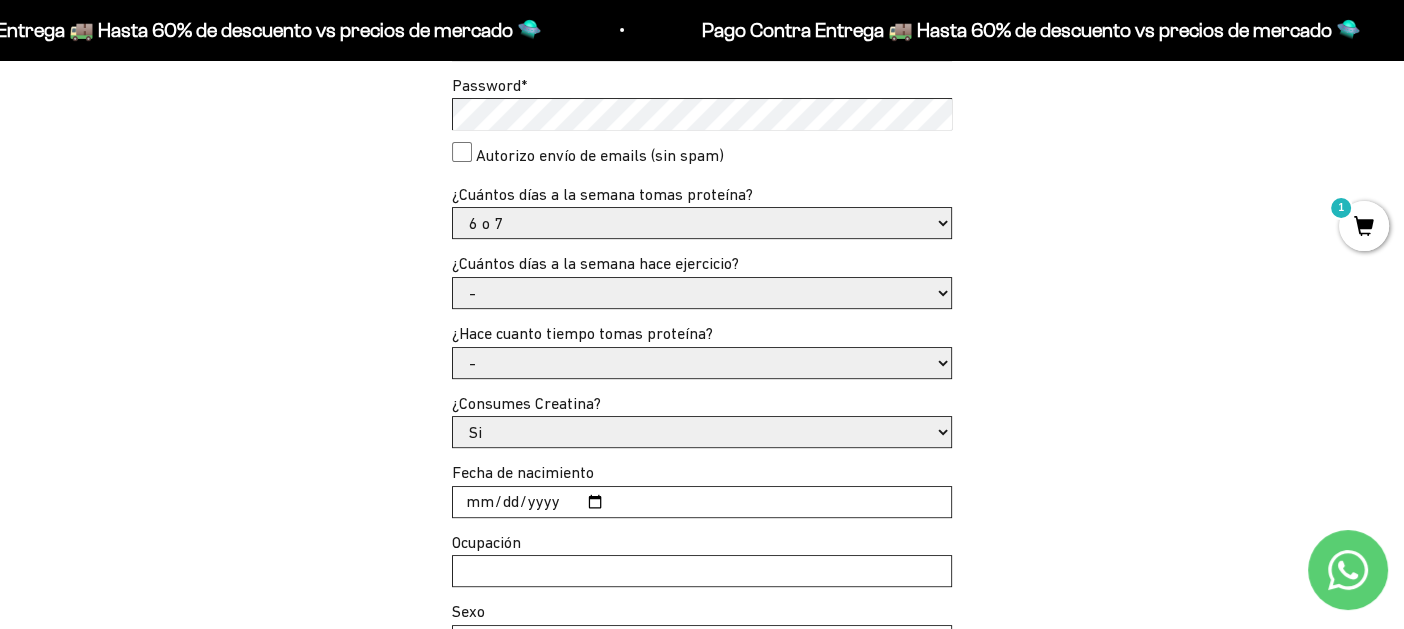 click on "-
1 o 2
3 a 5
6 o 7" at bounding box center [702, 223] 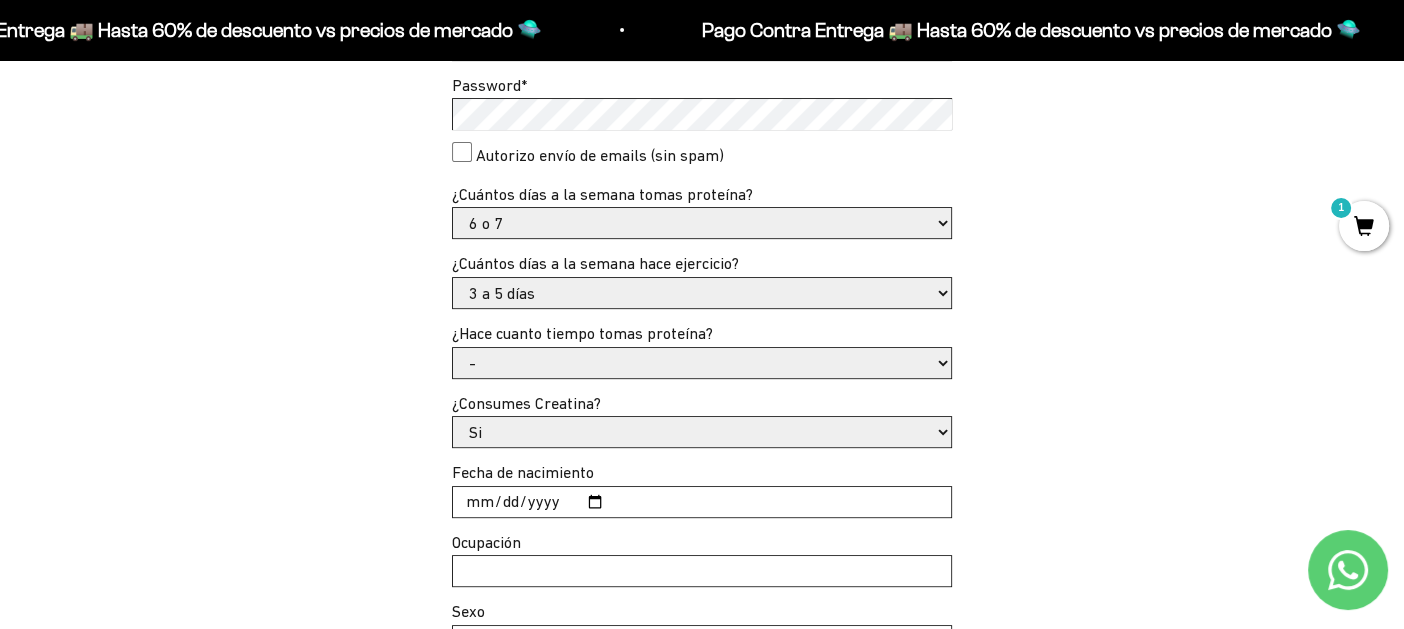 click on "-
No hago
1 a 2 días
3 a 5 días
6 o 7 días" at bounding box center (702, 293) 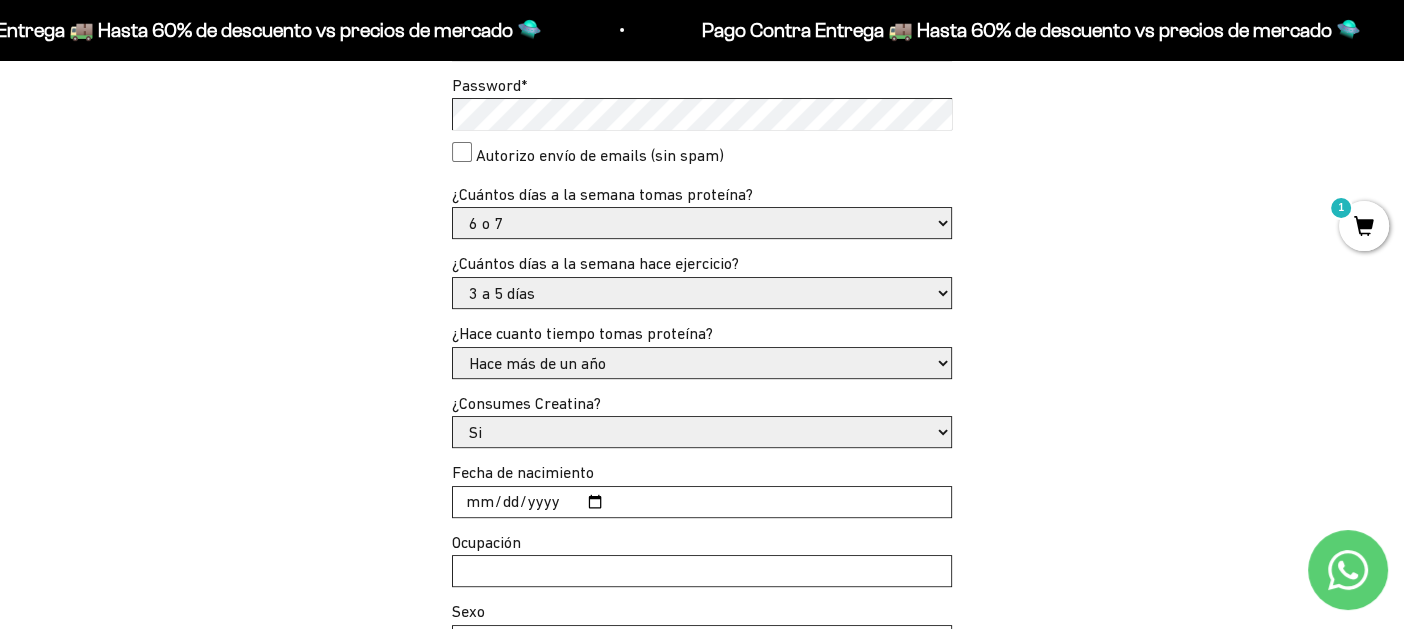 click on "-
Apenas estoy empezando
Menos de 6 meses
Más de 6 meses
Hace más de un año" at bounding box center [702, 363] 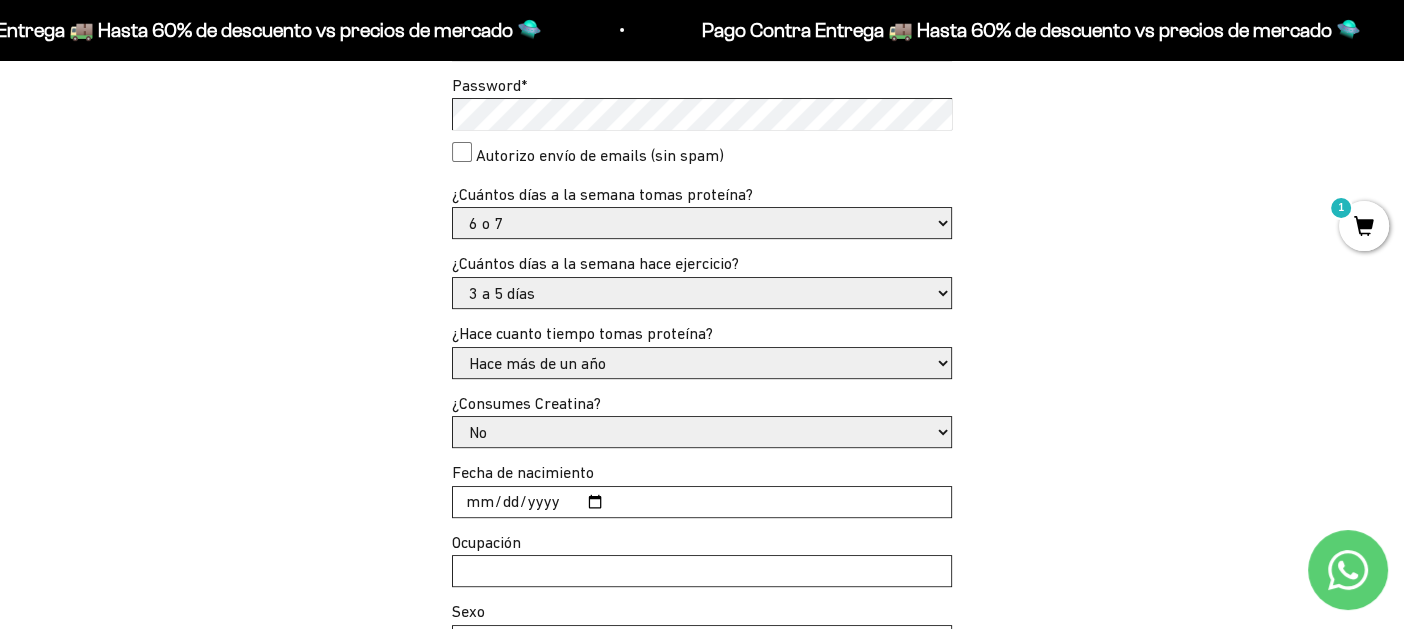 click on "Si
No" at bounding box center [702, 432] 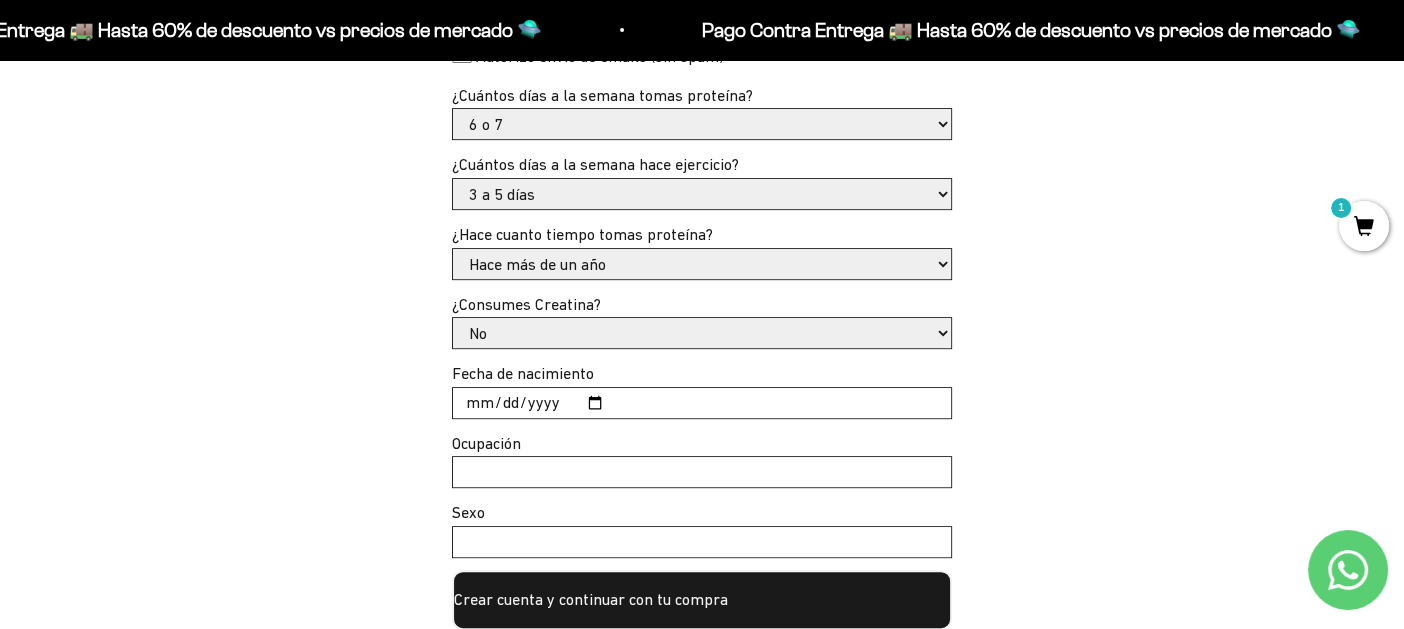 click on "Fecha de nacimiento" at bounding box center [702, 403] 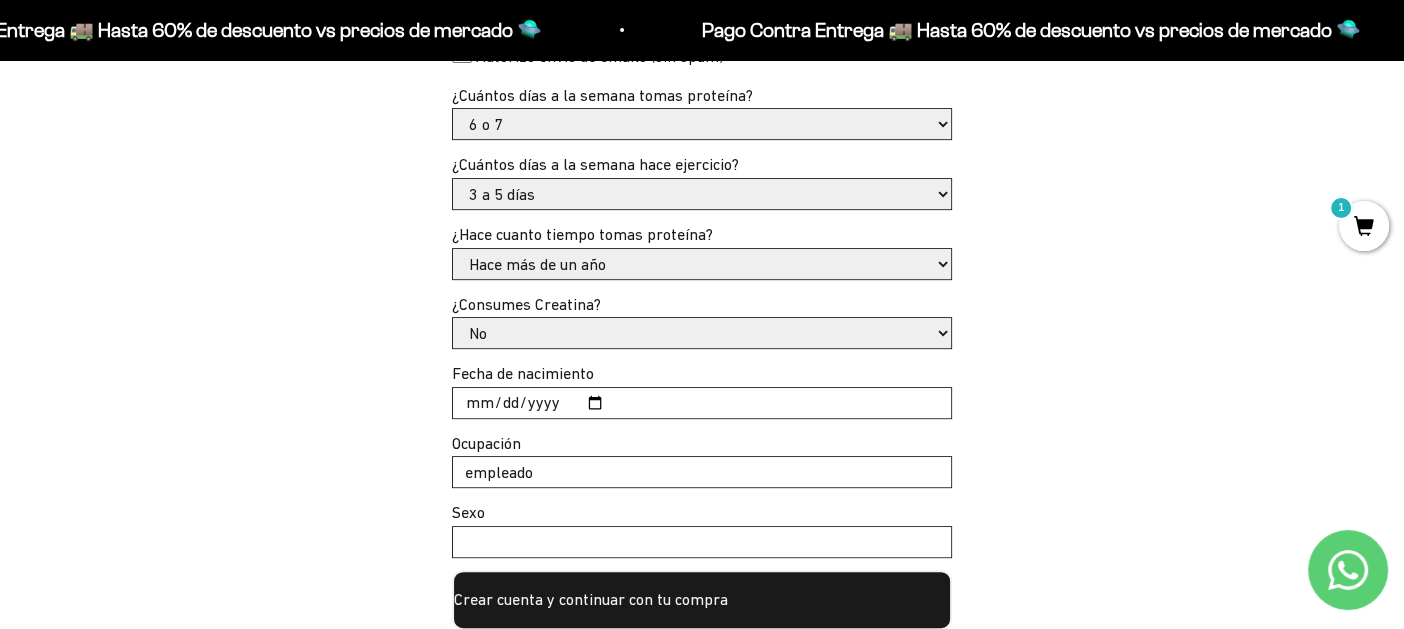 type on "empleado" 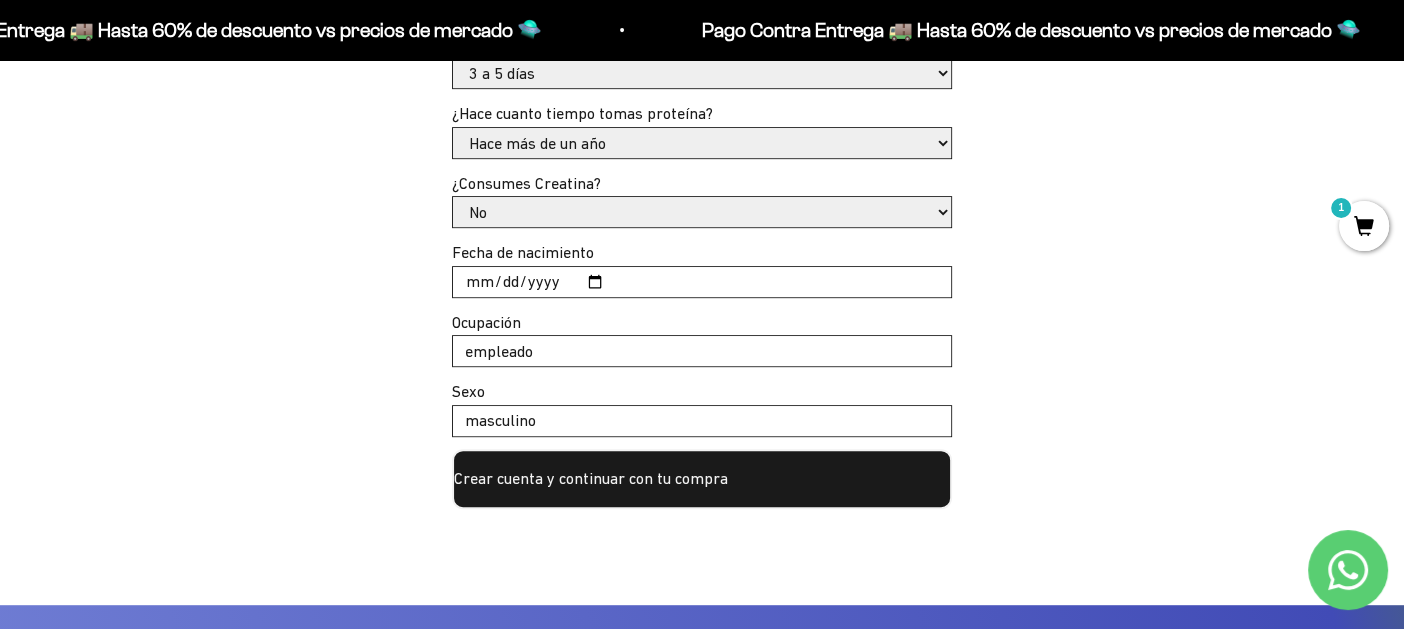scroll, scrollTop: 999, scrollLeft: 0, axis: vertical 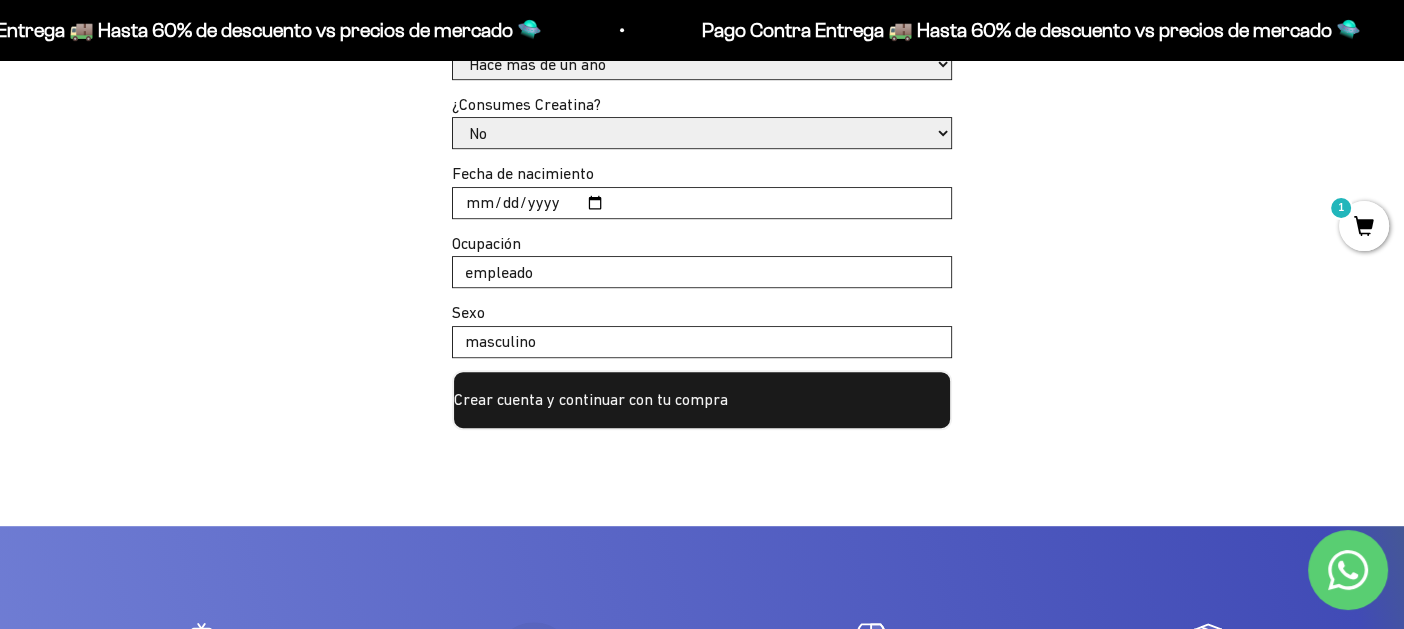 type on "masculino" 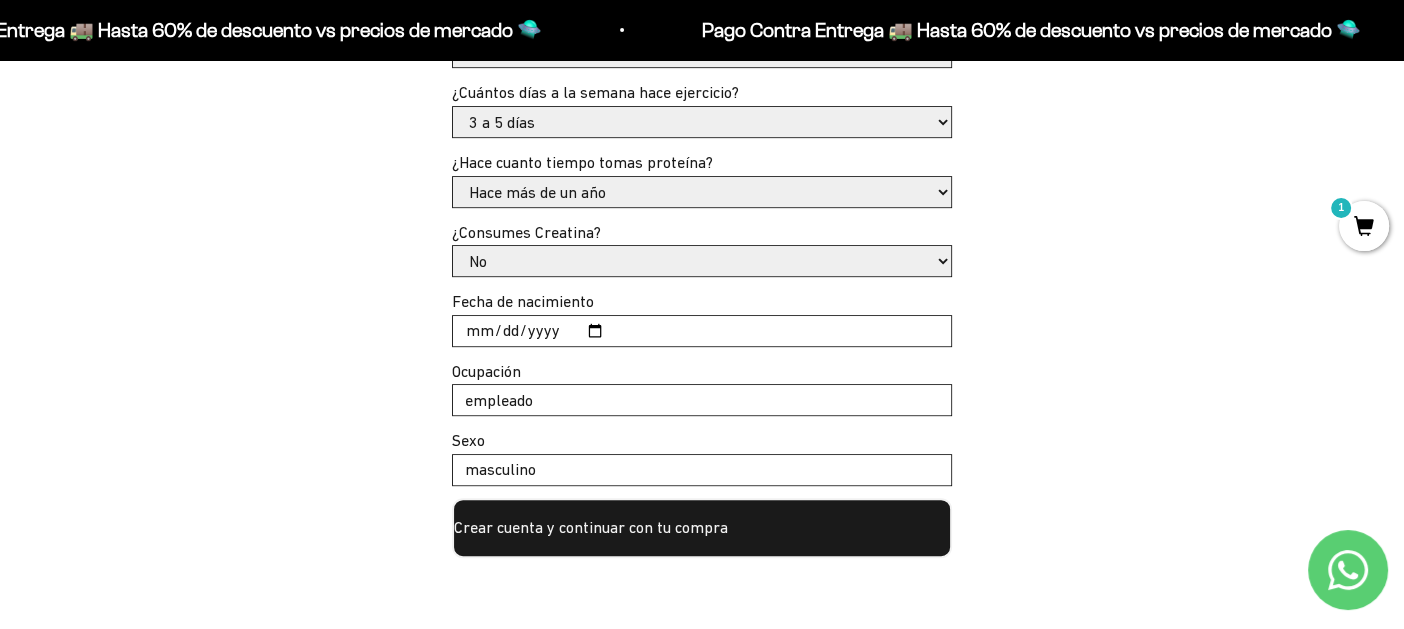 scroll, scrollTop: 799, scrollLeft: 0, axis: vertical 